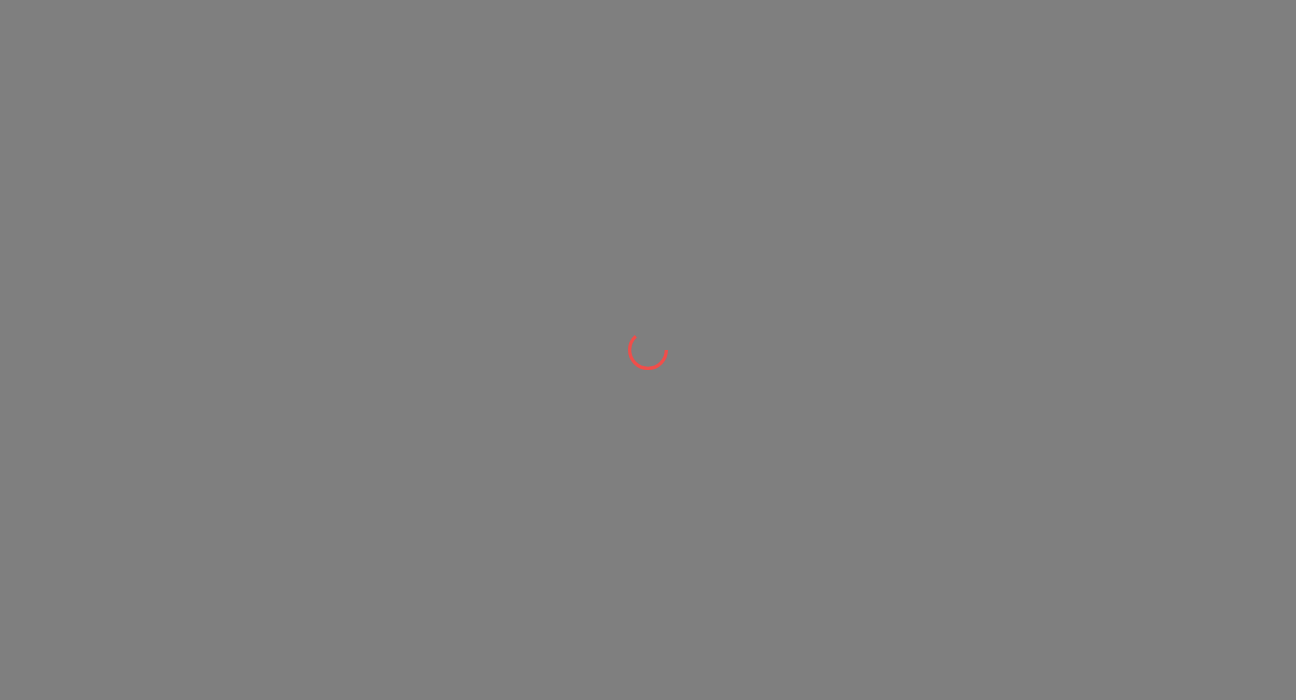 scroll, scrollTop: 0, scrollLeft: 0, axis: both 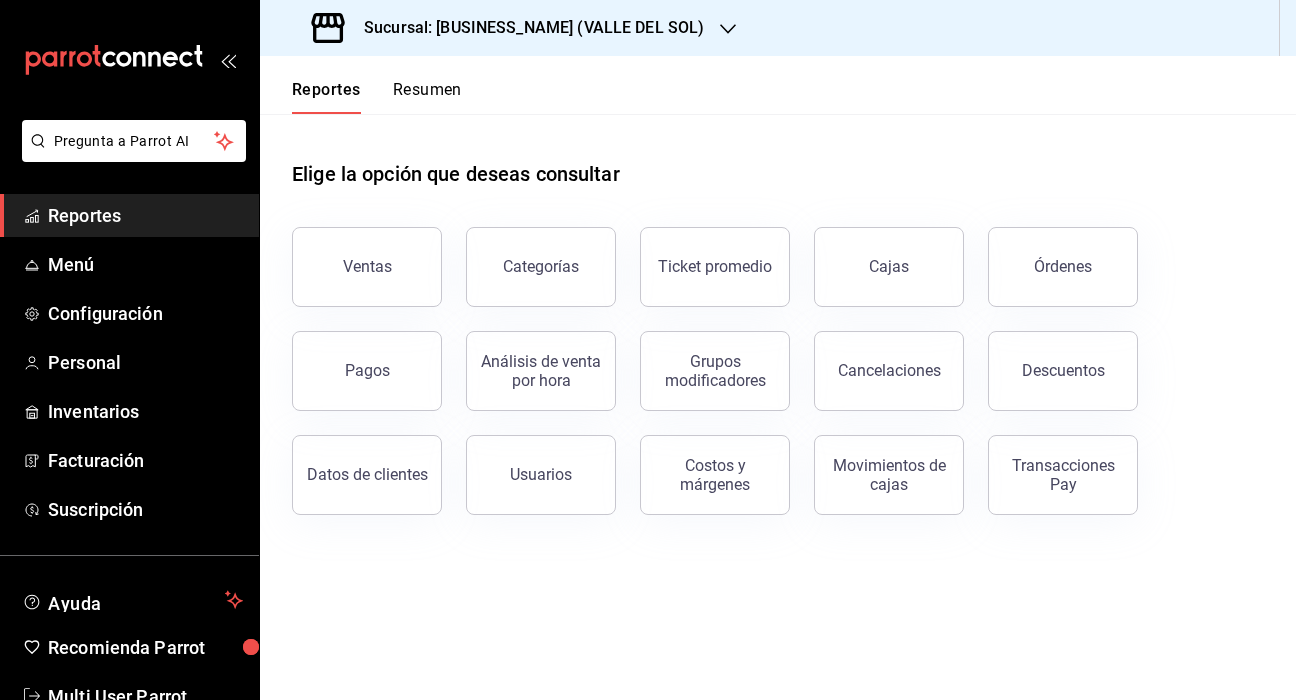 click on "Resumen" at bounding box center [427, 97] 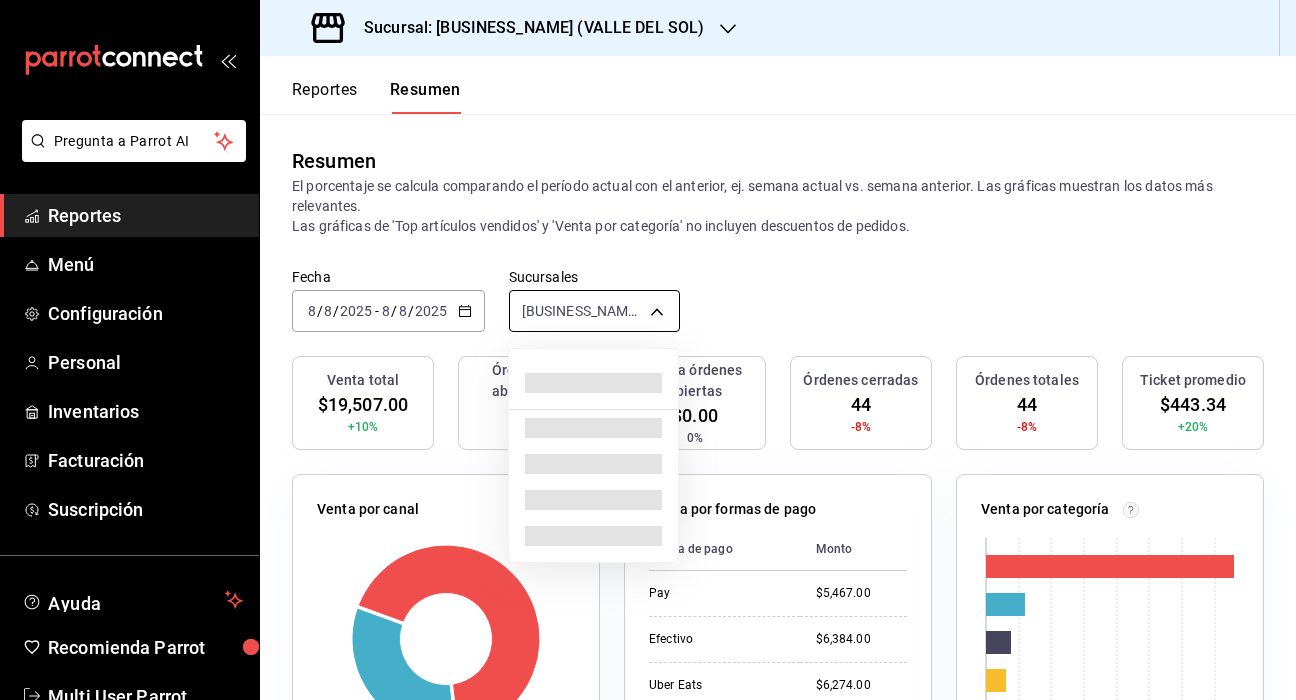 click on "Pregunta a Parrot AI Reportes   Menú   Configuración   Personal   Inventarios   Facturación   Suscripción   Ayuda Recomienda Parrot   Multi User Parrot   Sugerir nueva función   Sucursal: CHAZZO! (VALLE DEL SOL) Reportes Resumen Resumen El porcentaje se calcula comparando el período actual con el anterior, ej. semana actual vs. semana anterior. Las gráficas muestran los datos más relevantes.  Las gráficas de 'Top artículos vendidos' y 'Venta por categoría' no incluyen descuentos de pedidos. Fecha 2025-08-08 8 / 8 / 2025 - 2025-08-08 8 / 8 / 2025 Sucursales CHAZZO! (VALLE DEL SOL) [object Object] Venta total $19,507.00 +10% Órdenes abiertas 0 0% Venta órdenes abiertas $0.00 0% Órdenes cerradas 44 -8% Órdenes totales 44 -8% Ticket promedio $443.34 +20% Venta por canal Canal Porcentaje Monto Sucursal 67.84% $13,233.00 Uber Eats 32.16% $6,274.00 Venta por formas de pago Forma de pago Monto Pay $5,467.00 Efectivo $6,384.00 Uber Eats $6,274.00 USD $1,382.00 Venta por categoría   0 2K 4K 6K 8K 10K" at bounding box center (648, 350) 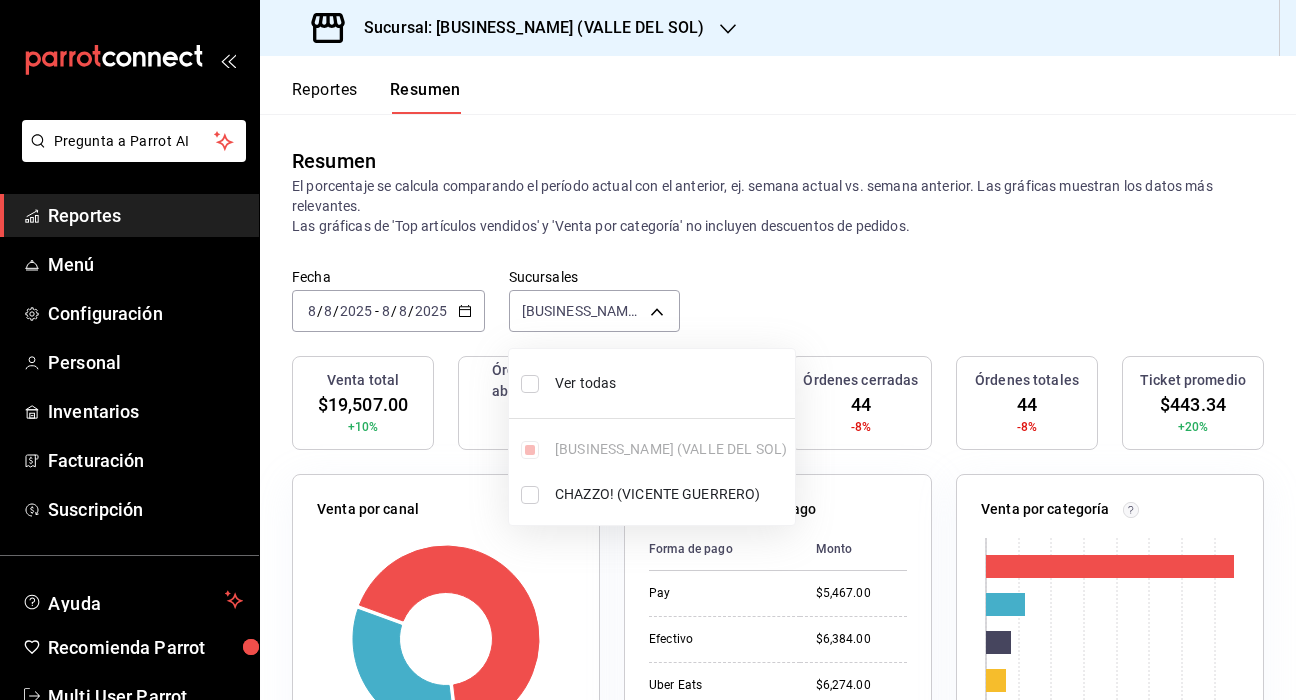 click at bounding box center [530, 384] 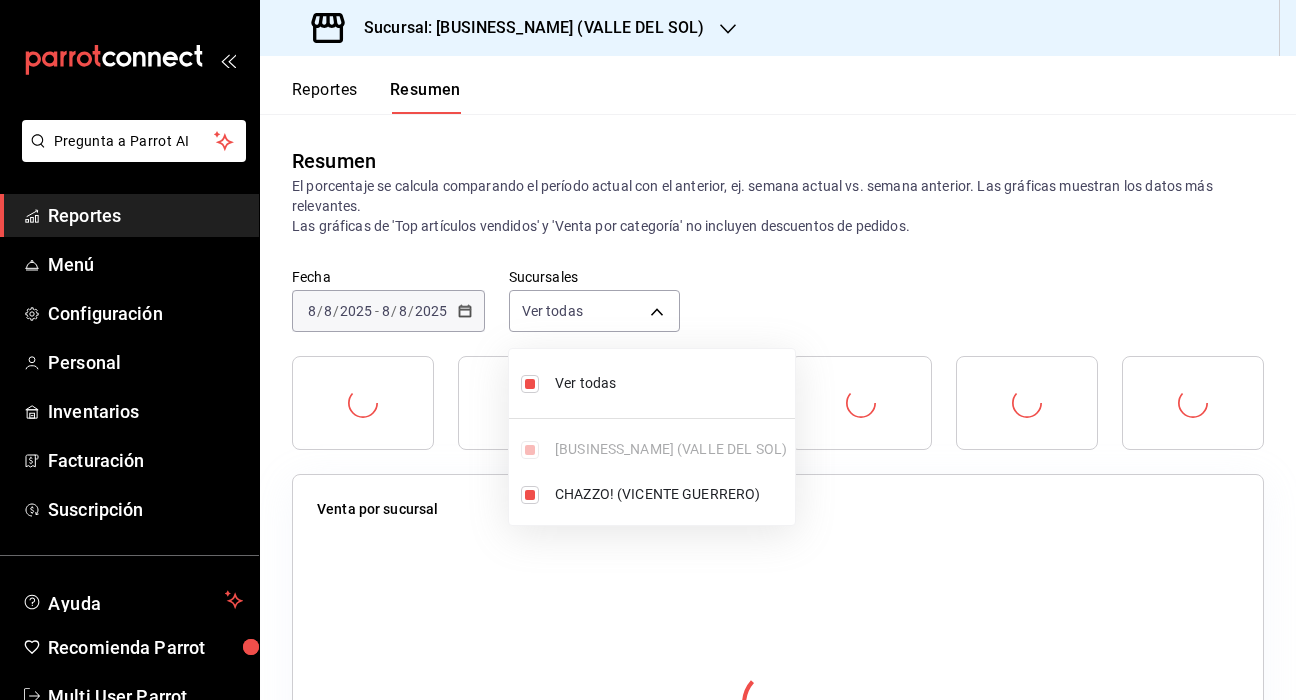 click at bounding box center (648, 350) 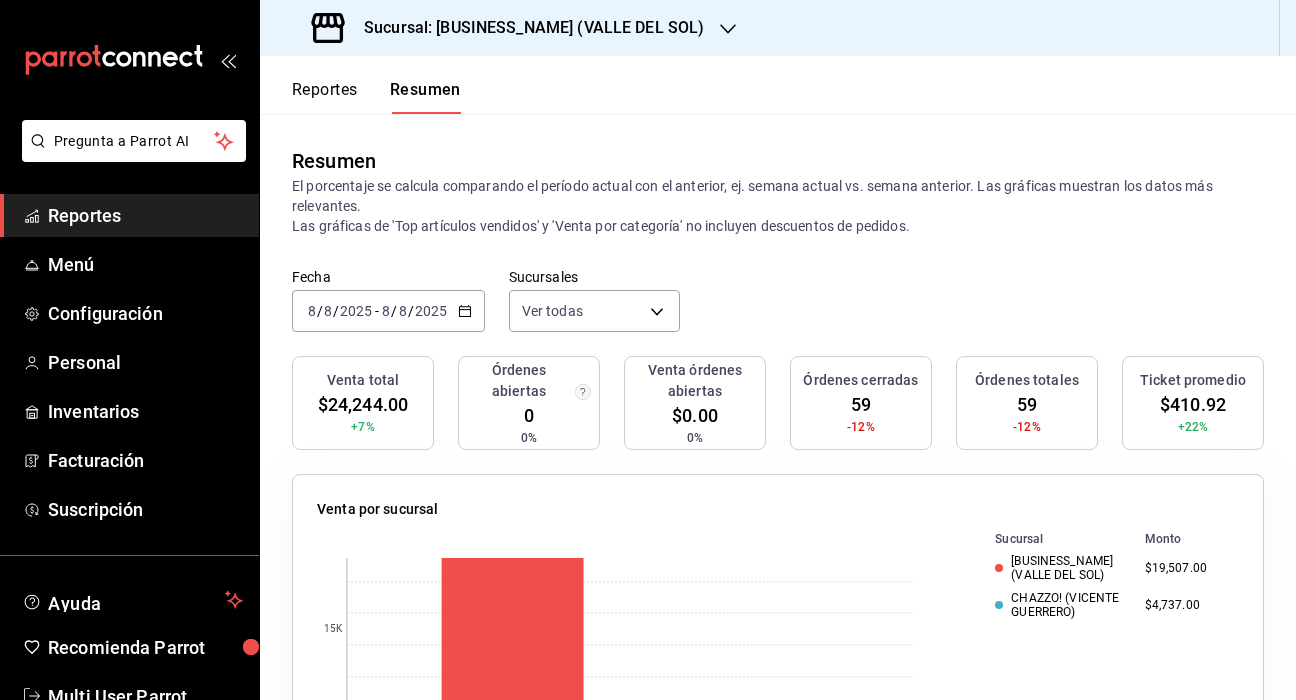 click on "Sucursal: CHAZZO! (VALLE DEL SOL)" at bounding box center [526, 28] 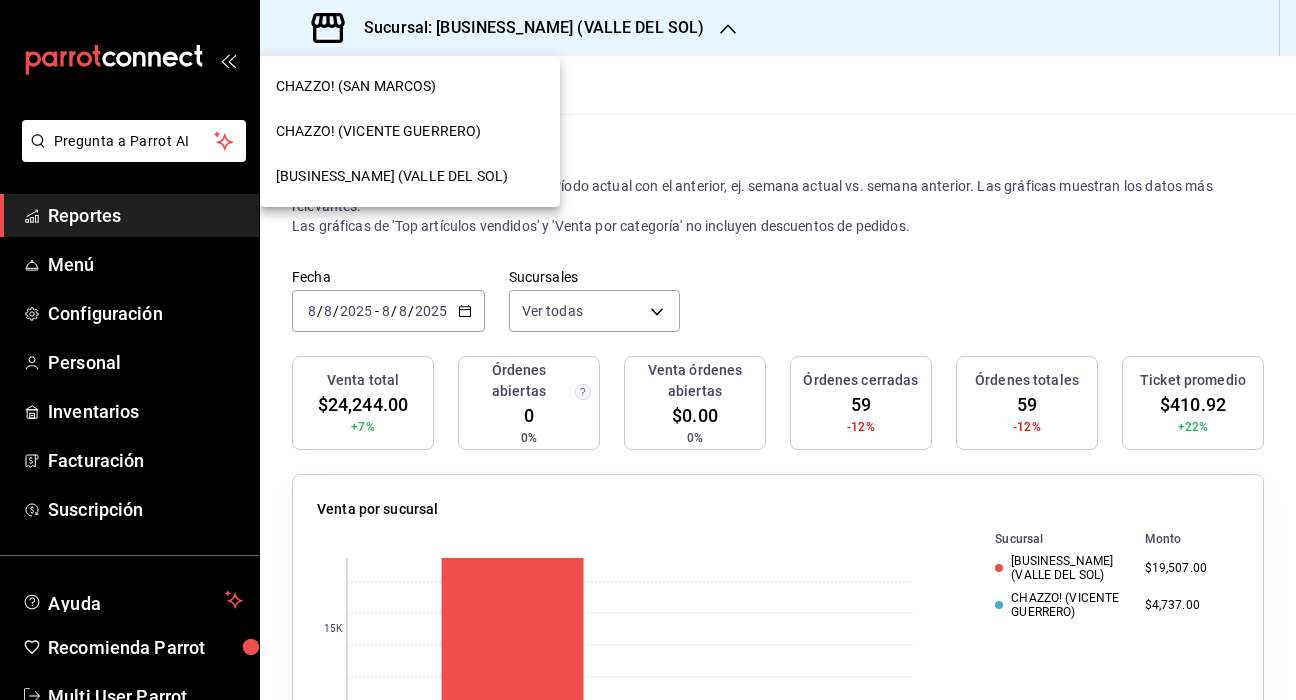 click on "CHAZZO! (VICENTE GUERRERO)" at bounding box center (410, 131) 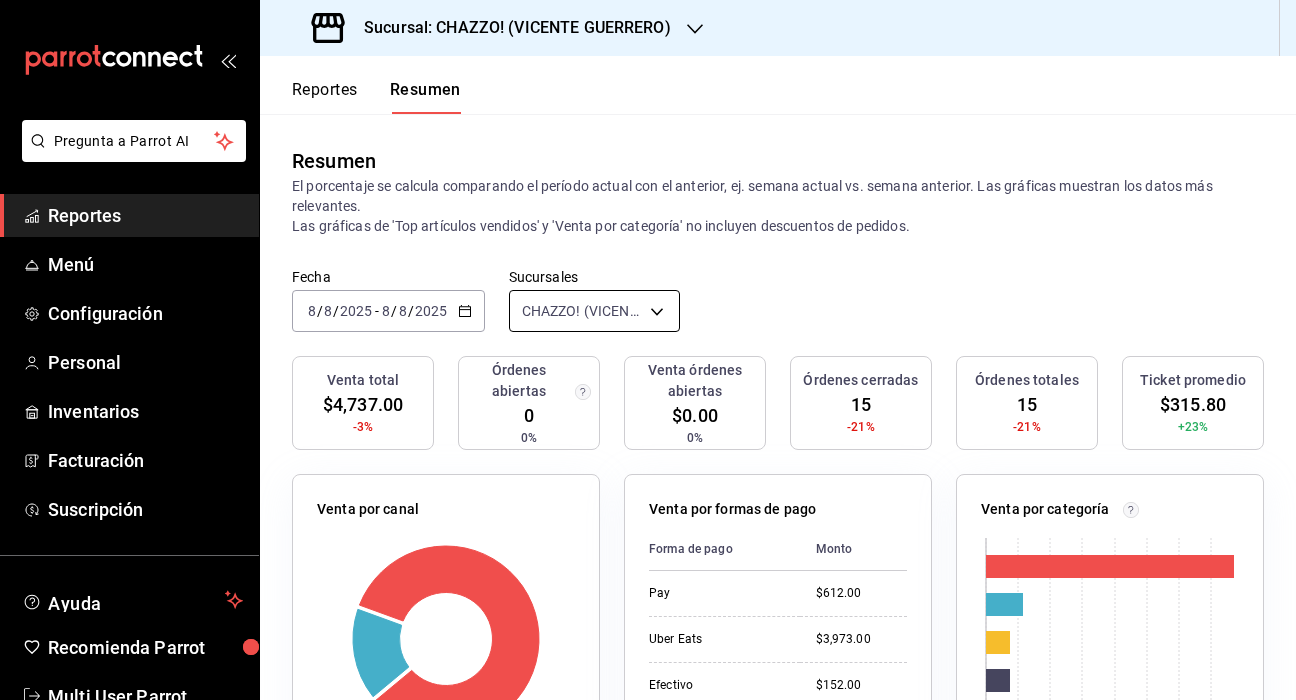 click on "Pregunta a Parrot AI Reportes   Menú   Configuración   Personal   Inventarios   Facturación   Suscripción   Ayuda Recomienda Parrot   Multi User Parrot   Sugerir nueva función   Sucursal: CHAZZO! (VICENTE GUERRERO) Reportes Resumen Resumen El porcentaje se calcula comparando el período actual con el anterior, ej. semana actual vs. semana anterior. Las gráficas muestran los datos más relevantes.  Las gráficas de 'Top artículos vendidos' y 'Venta por categoría' no incluyen descuentos de pedidos. Fecha 2025-08-08 8 / 8 / 2025 - 2025-08-08 8 / 8 / 2025 Sucursales CHAZZO! (VICENTE GUERRERO) [object Object] Venta total $4,737.00 -3% Órdenes abiertas 0 0% Venta órdenes abiertas $0.00 0% Órdenes cerradas 15 -21% Órdenes totales 15 -21% Ticket promedio $315.80 +23% Venta por canal Canal Porcentaje Monto Uber Eats 83.87% $3,973.00 Sucursal 16.13% $764.00 Venta por formas de pago Forma de pago Monto Pay $612.00 Uber Eats $3,973.00 Efectivo $152.00 Venta por categoría   0 1K 2K 3K Categoría Monto $572.00" at bounding box center [648, 350] 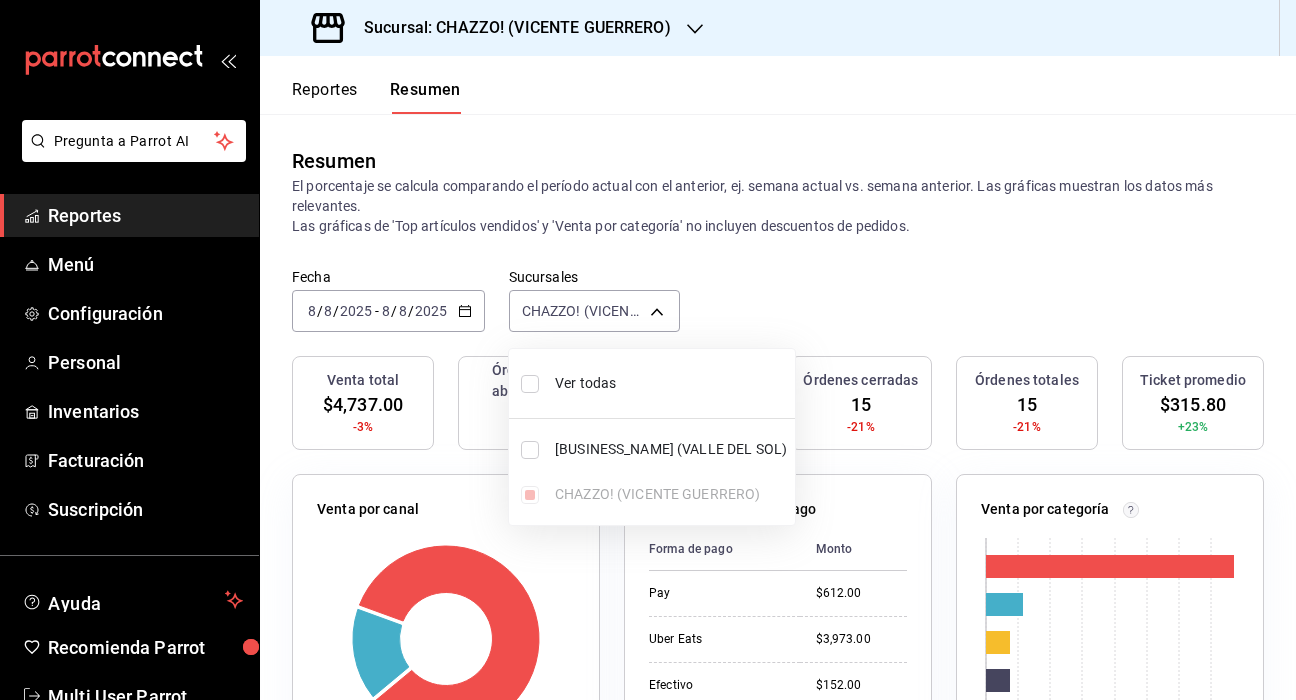 click at bounding box center [648, 350] 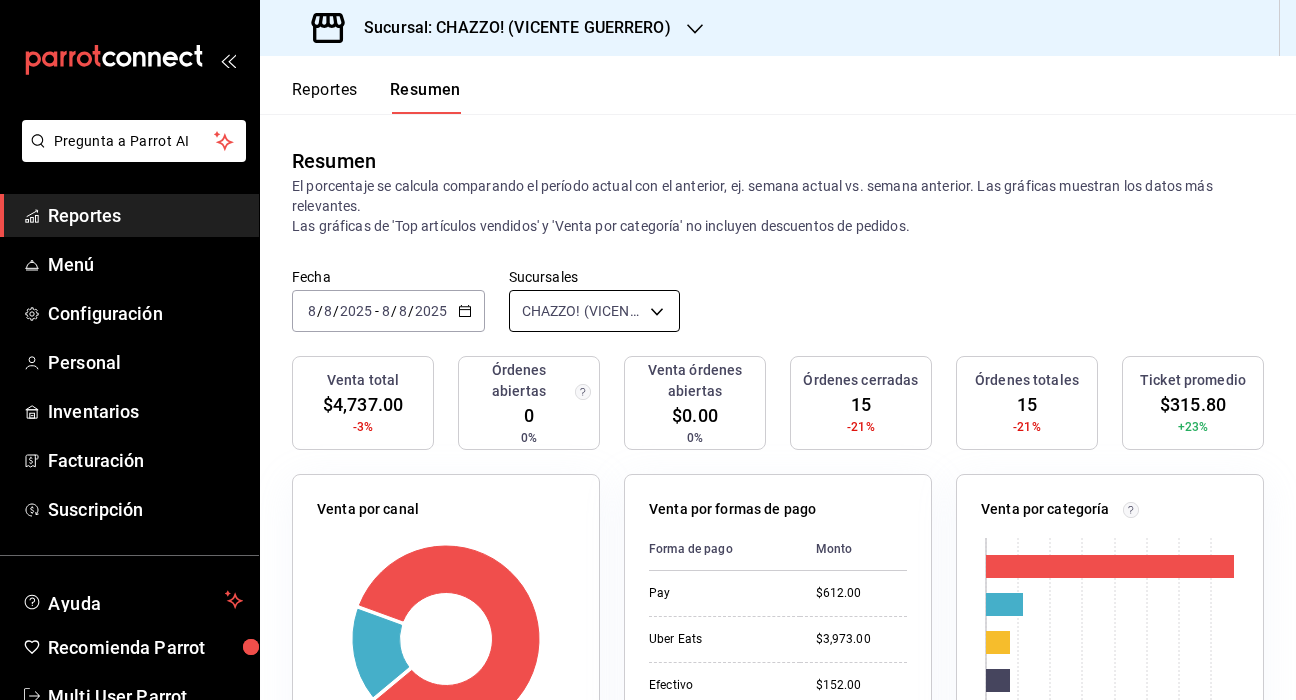 click on "Pregunta a Parrot AI Reportes   Menú   Configuración   Personal   Inventarios   Facturación   Suscripción   Ayuda Recomienda Parrot   Multi User Parrot   Sugerir nueva función   Sucursal: CHAZZO! (VICENTE GUERRERO) Reportes Resumen Resumen El porcentaje se calcula comparando el período actual con el anterior, ej. semana actual vs. semana anterior. Las gráficas muestran los datos más relevantes.  Las gráficas de 'Top artículos vendidos' y 'Venta por categoría' no incluyen descuentos de pedidos. Fecha 2025-08-08 8 / 8 / 2025 - 2025-08-08 8 / 8 / 2025 Sucursales CHAZZO! (VICENTE GUERRERO) [object Object] Venta total $4,737.00 -3% Órdenes abiertas 0 0% Venta órdenes abiertas $0.00 0% Órdenes cerradas 15 -21% Órdenes totales 15 -21% Ticket promedio $315.80 +23% Venta por canal Canal Porcentaje Monto Uber Eats 83.87% $3,973.00 Sucursal 16.13% $764.00 Venta por formas de pago Forma de pago Monto Pay $612.00 Uber Eats $3,973.00 Efectivo $152.00 Venta por categoría   0 1K 2K 3K Categoría Monto $572.00" at bounding box center (648, 350) 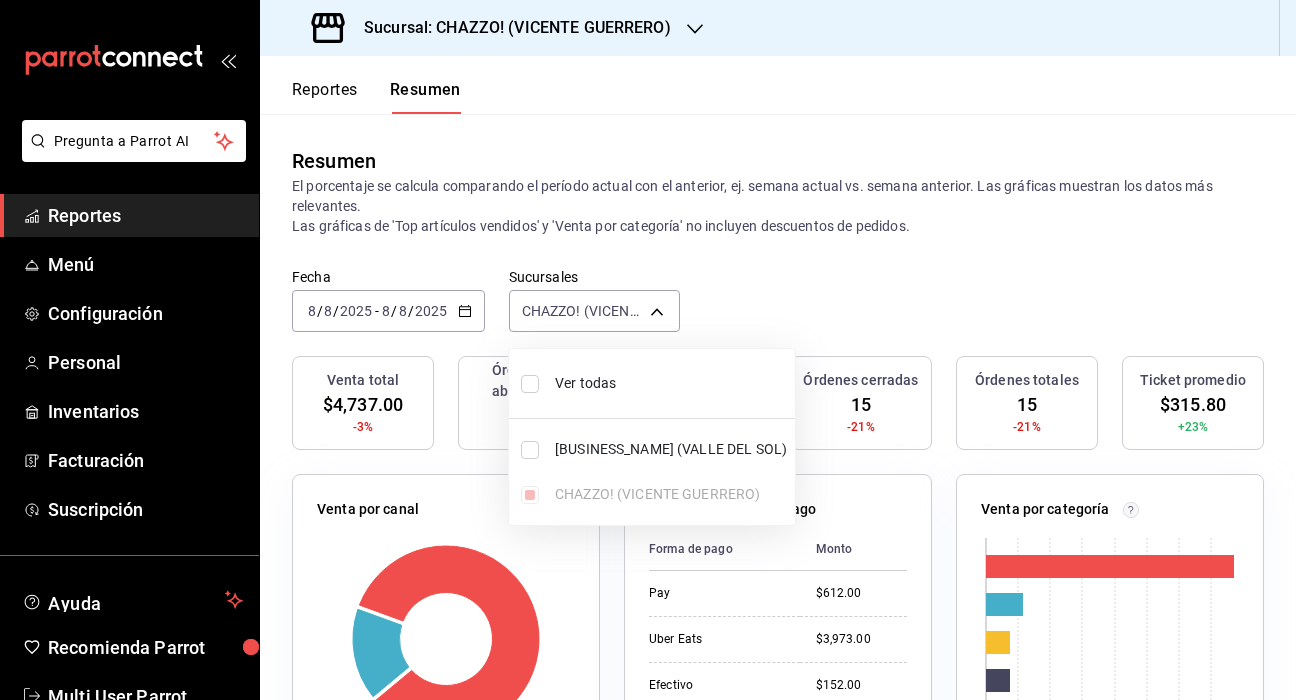 click at bounding box center [530, 384] 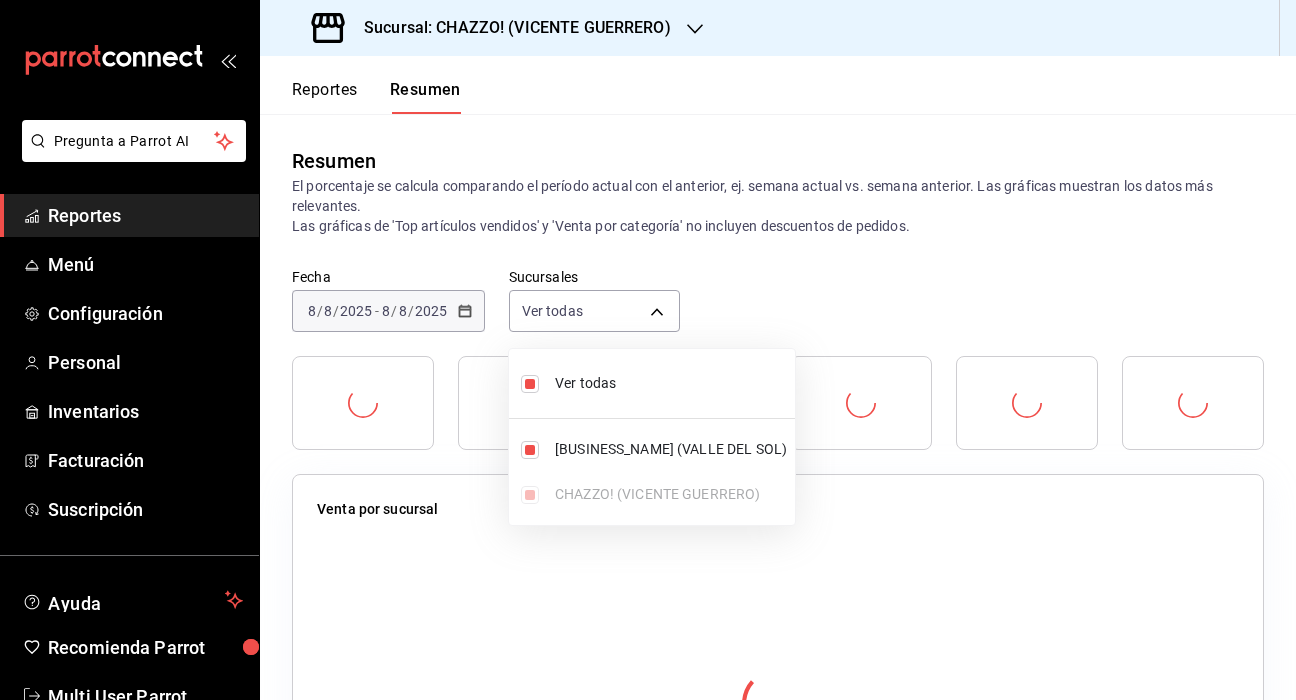 click at bounding box center (648, 350) 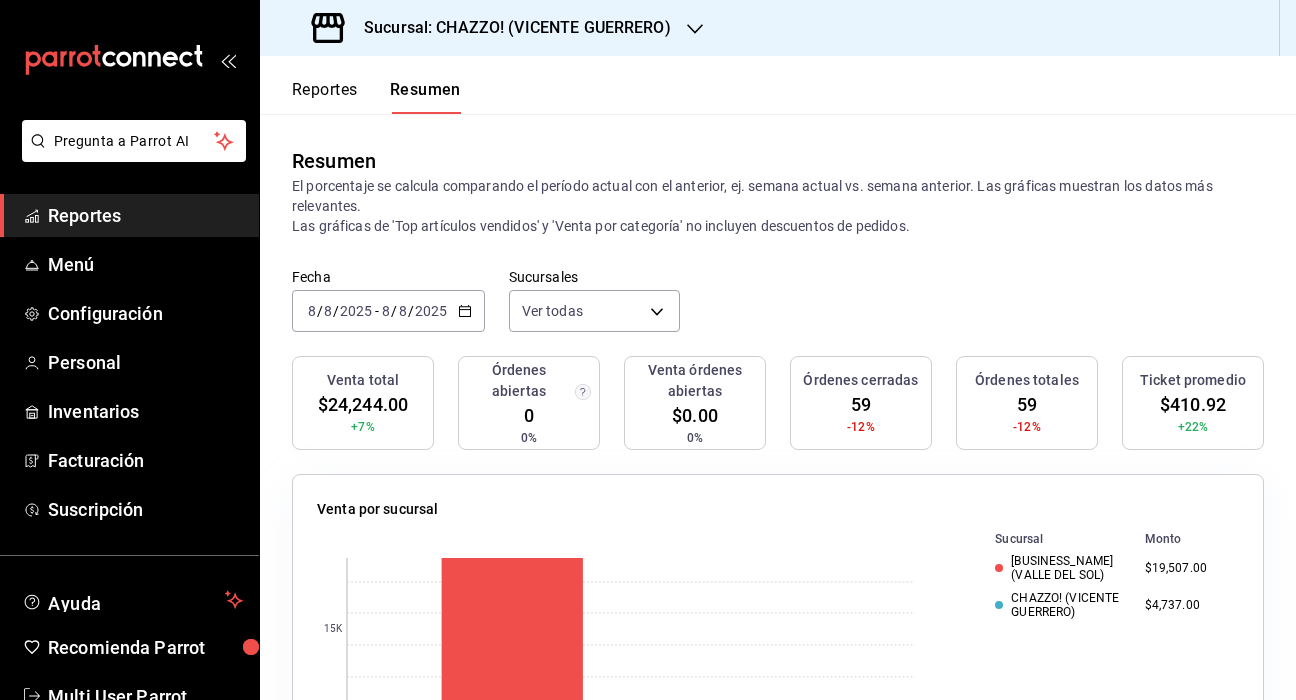 click on "2025" at bounding box center [431, 311] 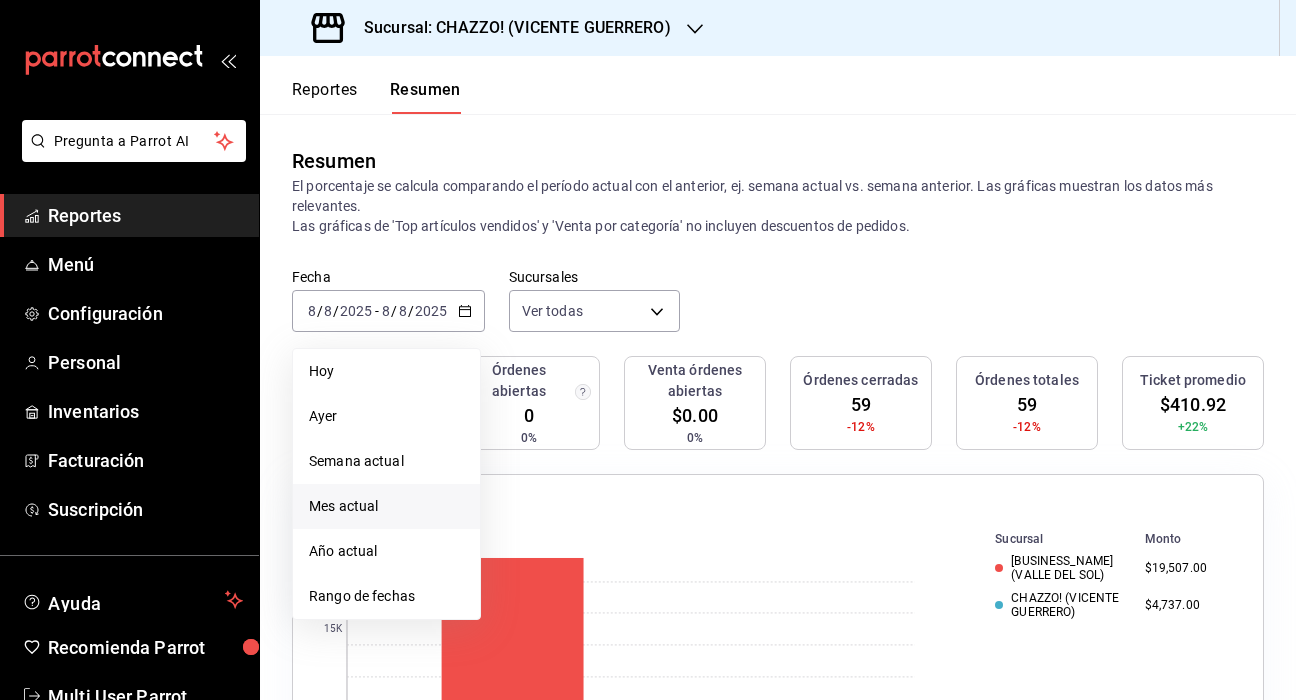 click on "Mes actual" at bounding box center [386, 506] 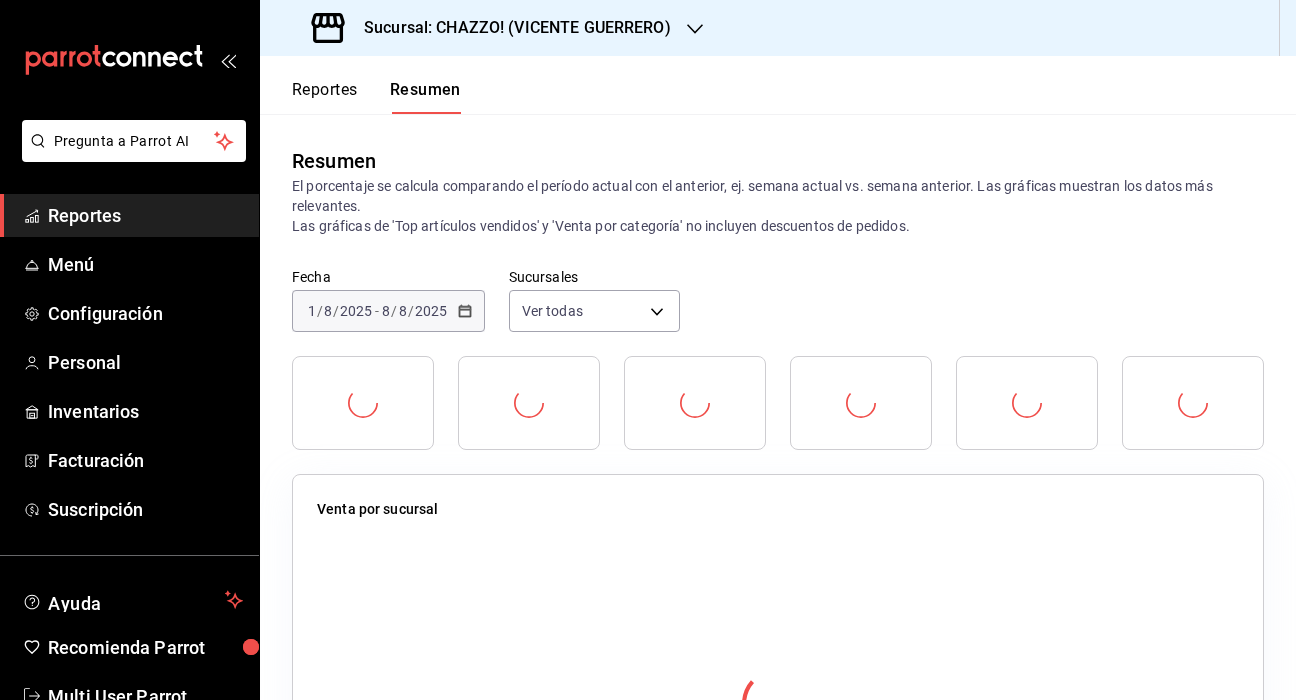 click on "Fecha 2025-08-01 1 / 8 / 2025 - 2025-08-08 8 / 8 / 2025 Sucursales Ver todas [object Object],[object Object]" at bounding box center (778, 312) 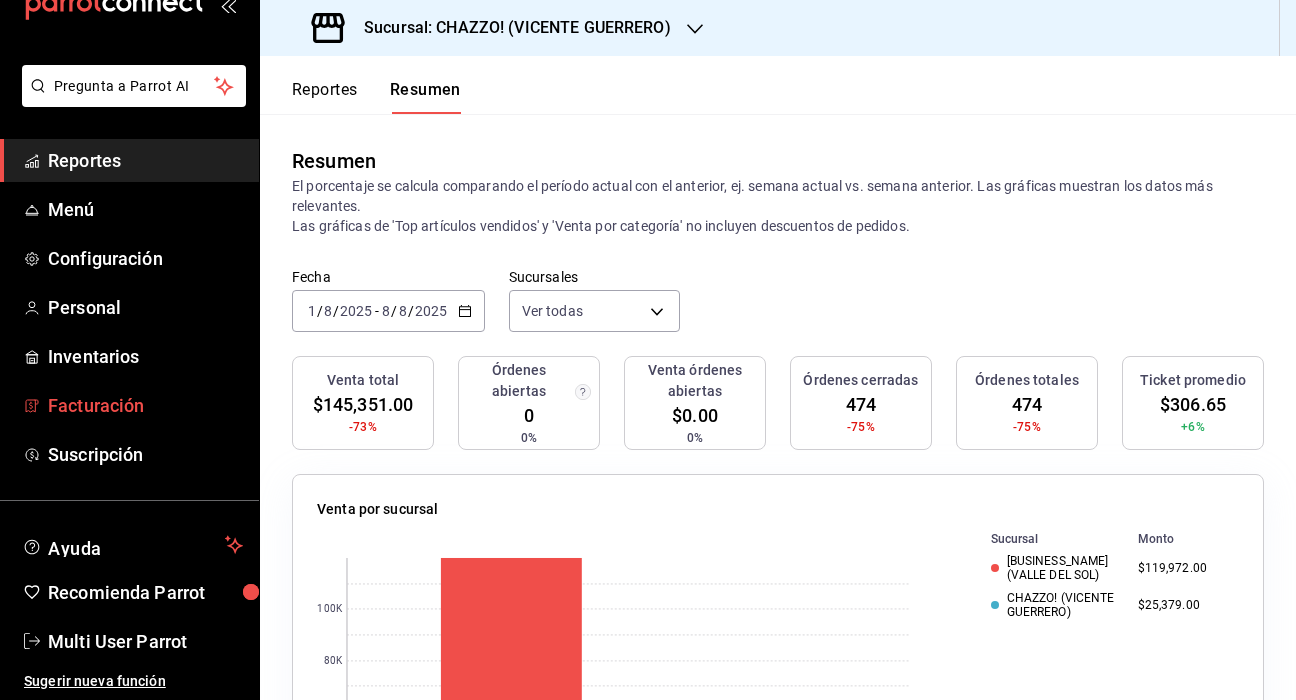 scroll, scrollTop: 55, scrollLeft: 0, axis: vertical 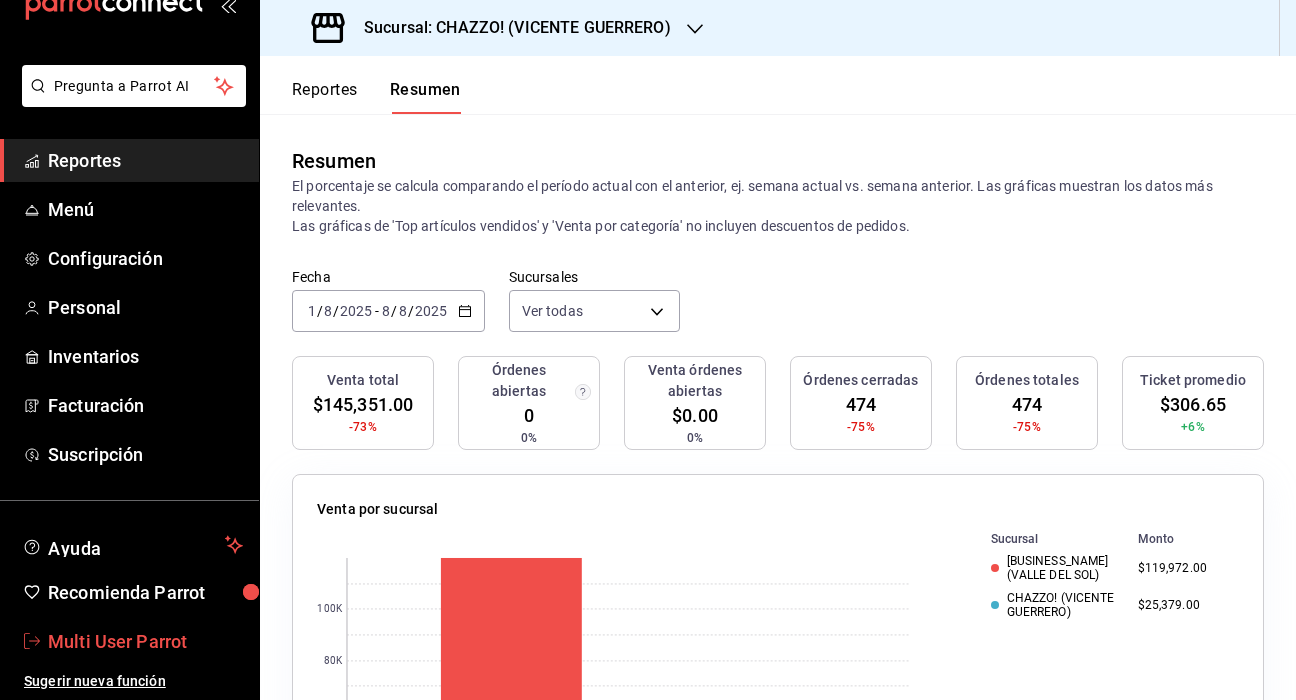 click on "Multi User Parrot" at bounding box center (145, 641) 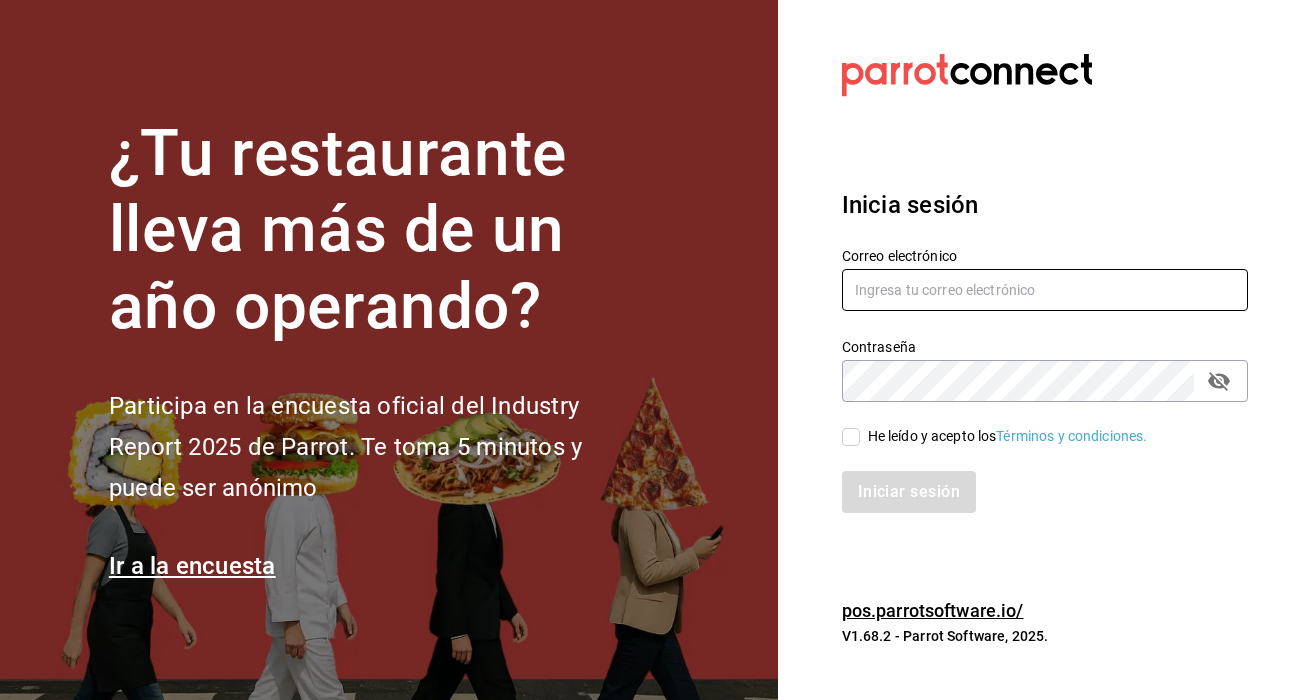 type on "multiuser@rocco.com" 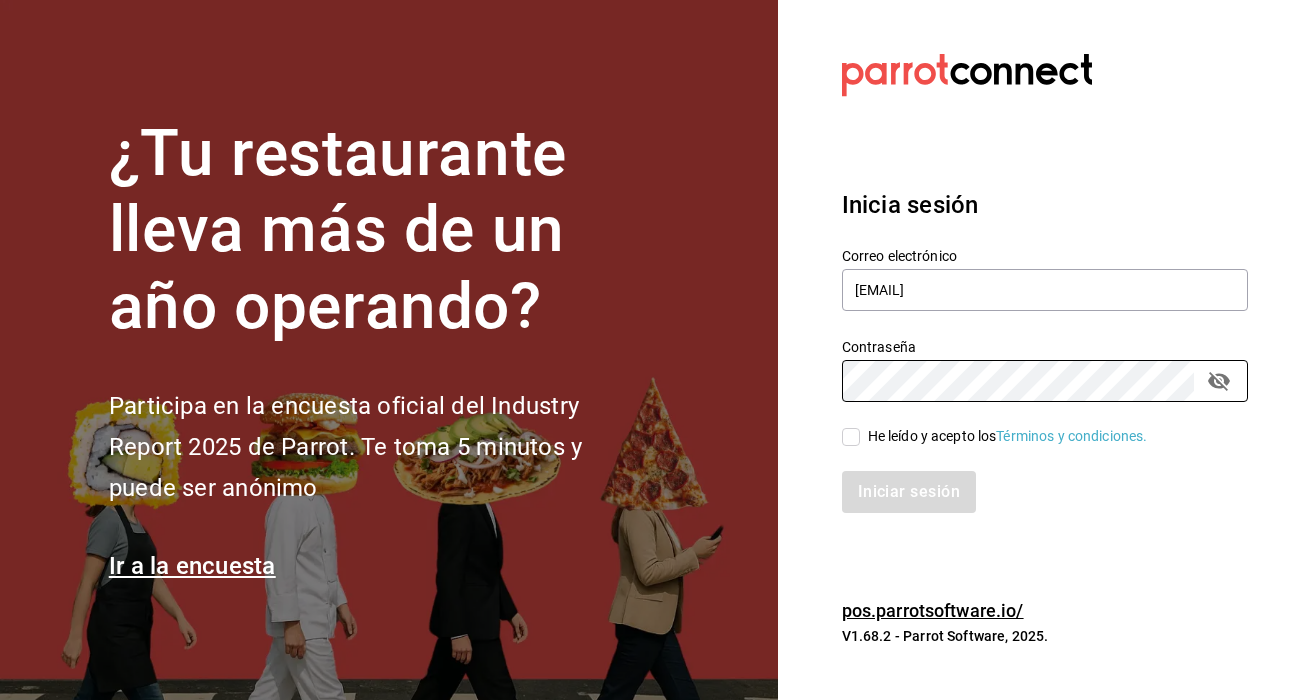 click on "He leído y acepto los  Términos y condiciones." at bounding box center (851, 437) 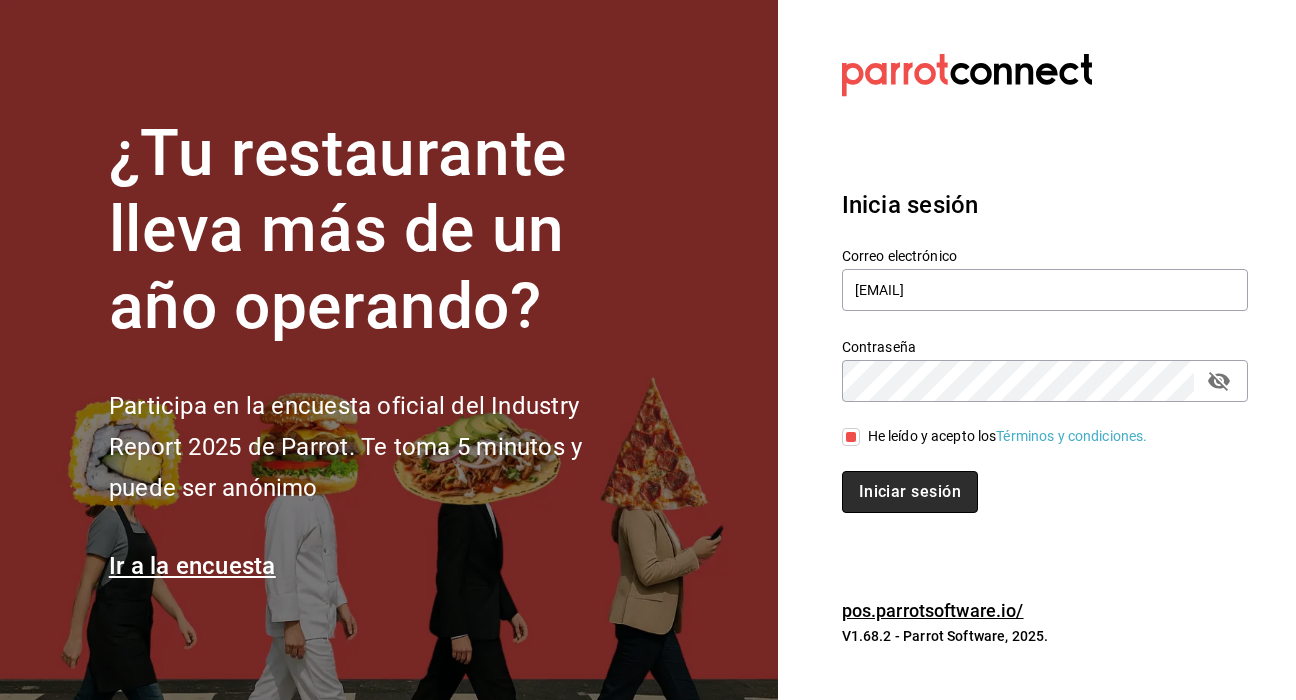 click on "Iniciar sesión" at bounding box center [910, 492] 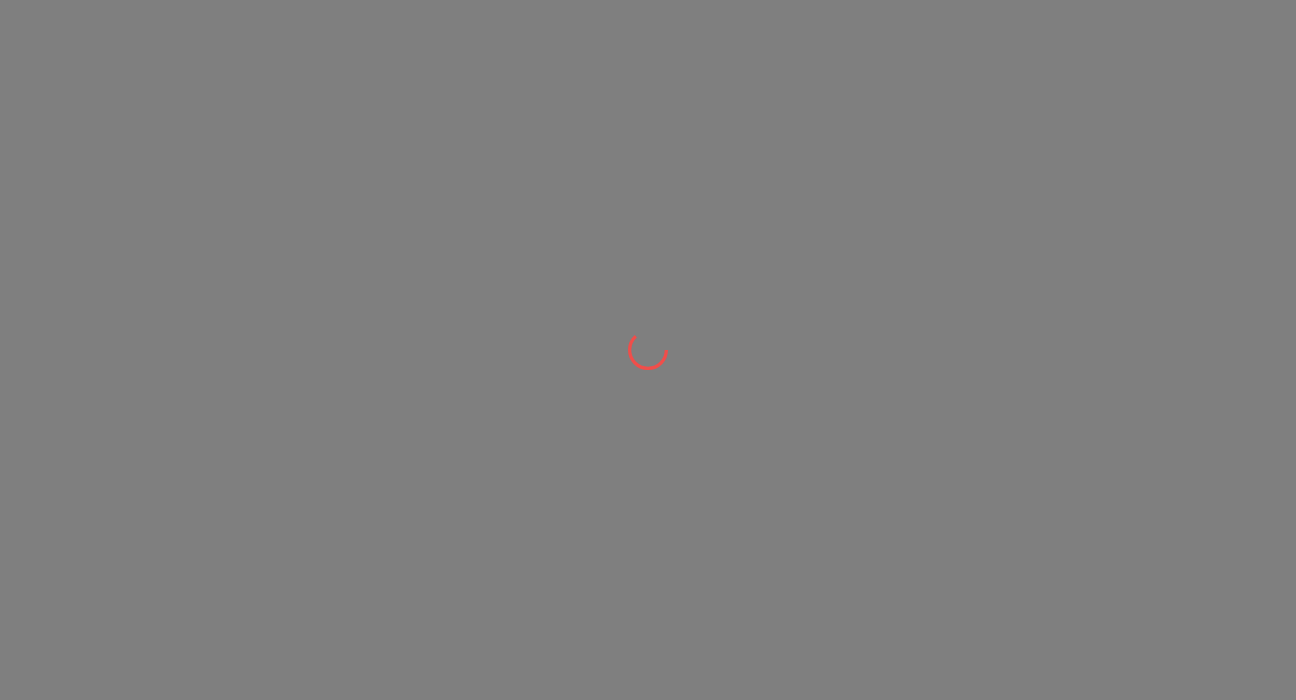 scroll, scrollTop: 0, scrollLeft: 0, axis: both 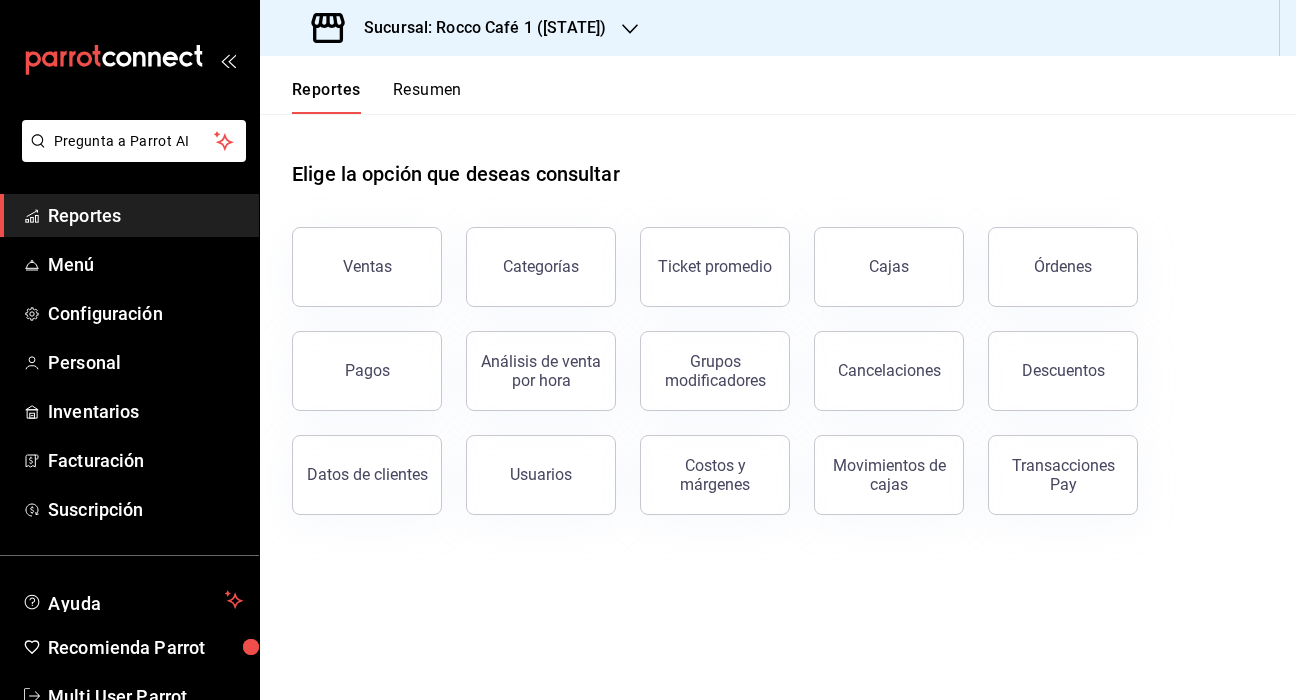 click on "Resumen" at bounding box center [427, 97] 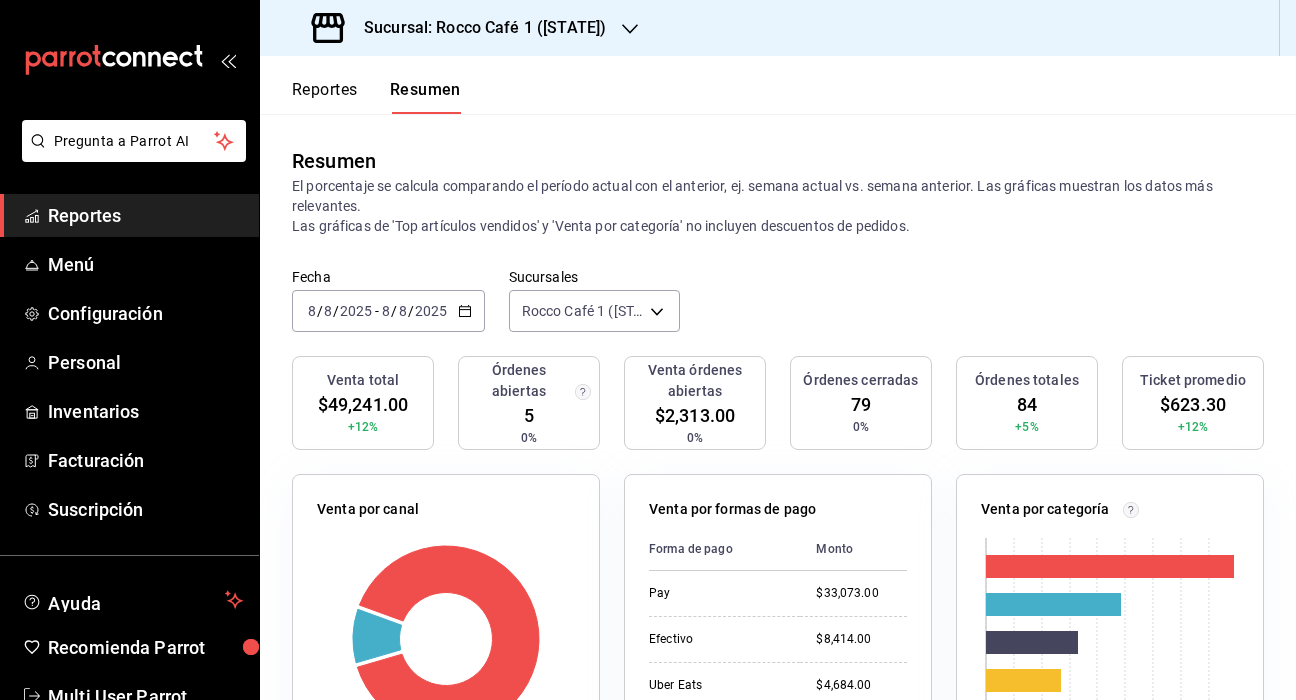 click on "Sucursal: Rocco Café 1 ([STATE])" at bounding box center [477, 28] 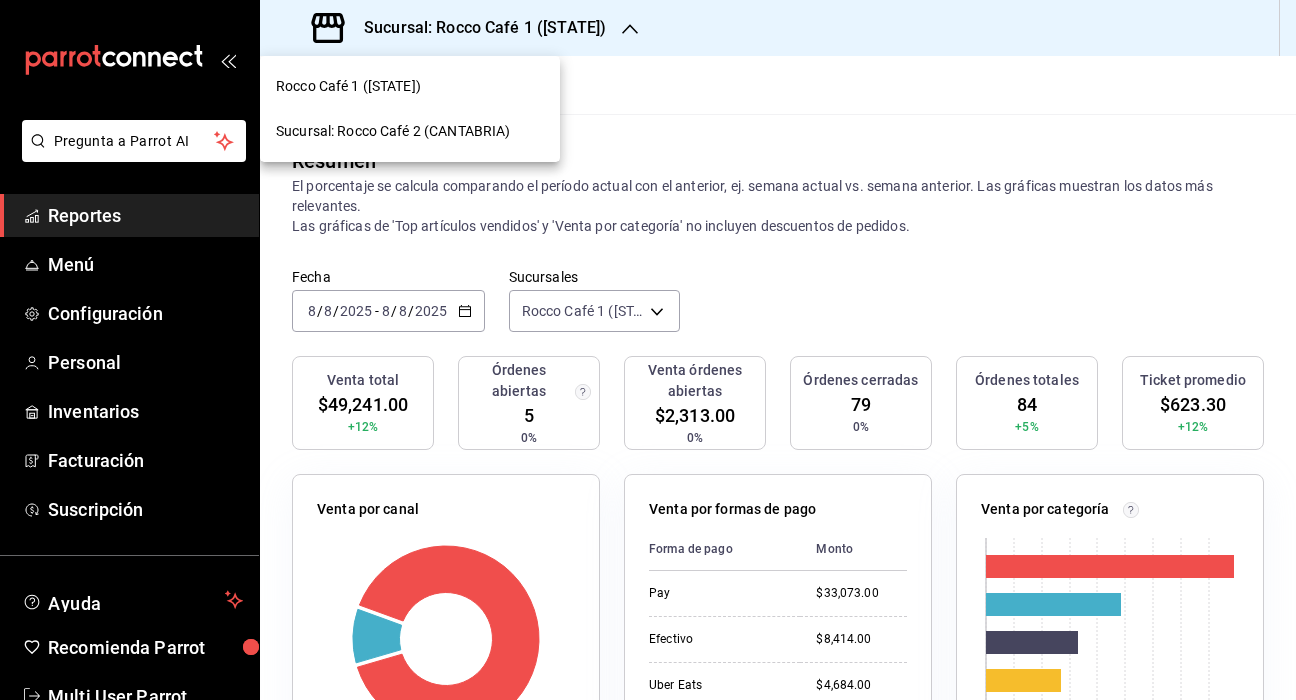 click on "Sucursal: Rocco Café 2 (CANTABRIA)" at bounding box center (393, 131) 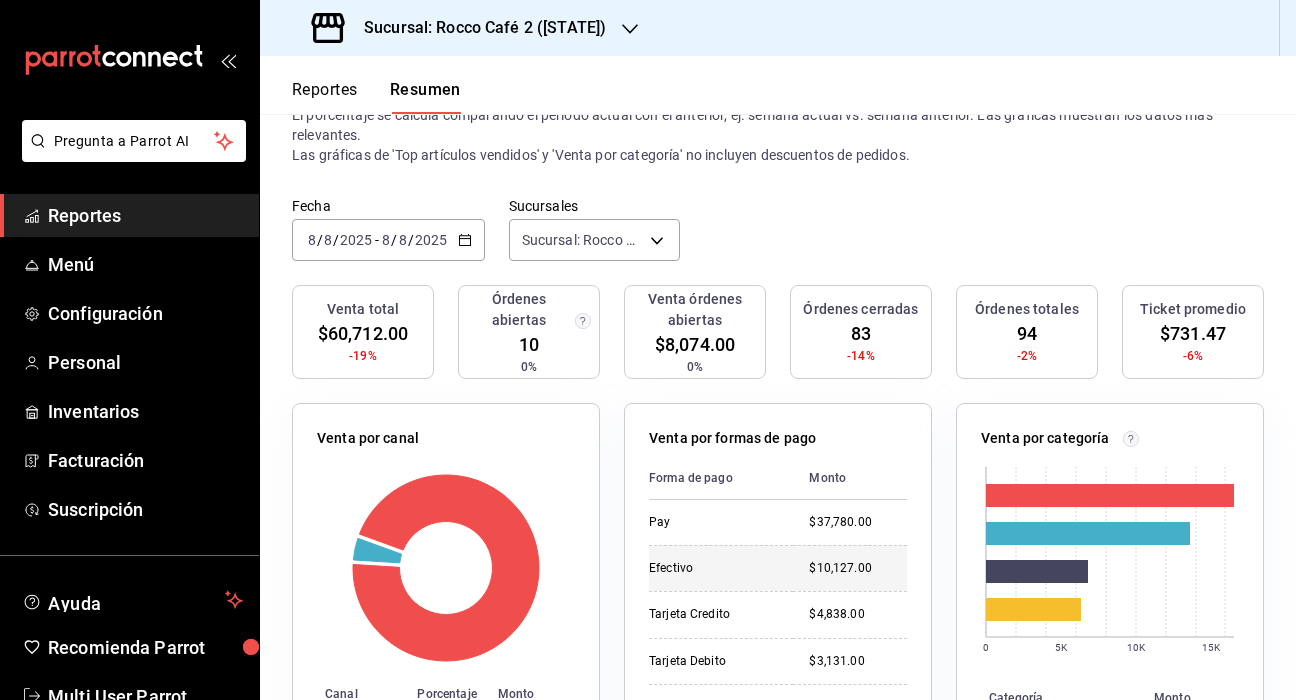 scroll, scrollTop: 27, scrollLeft: 0, axis: vertical 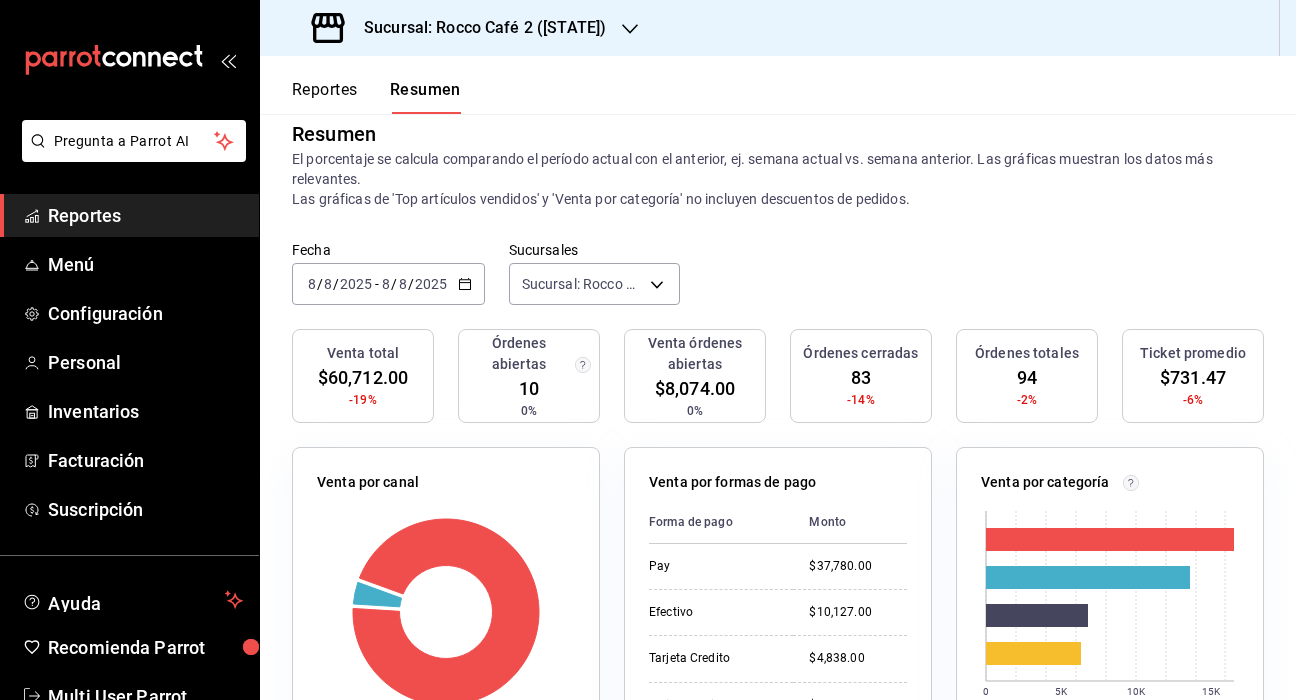 click on "Sucursal: Rocco Café 2 ([STATE])" at bounding box center (477, 28) 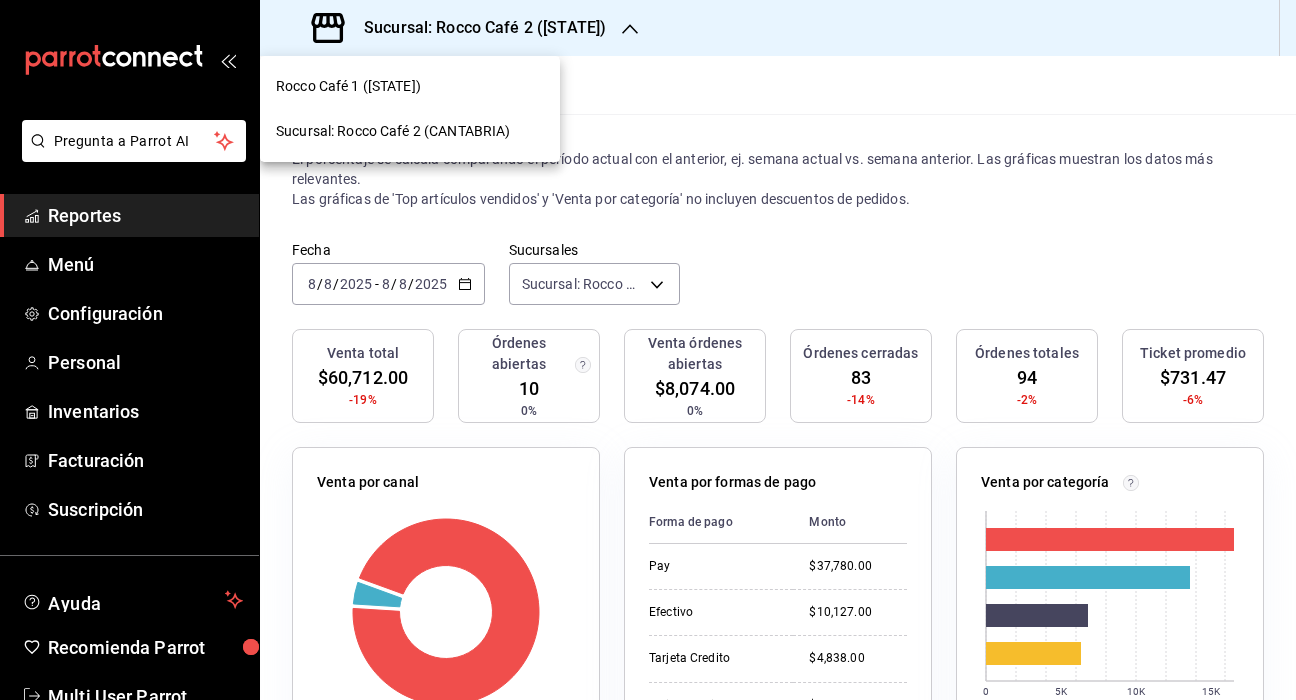 click on "Rocco Café 1 ([STATE])" at bounding box center [348, 86] 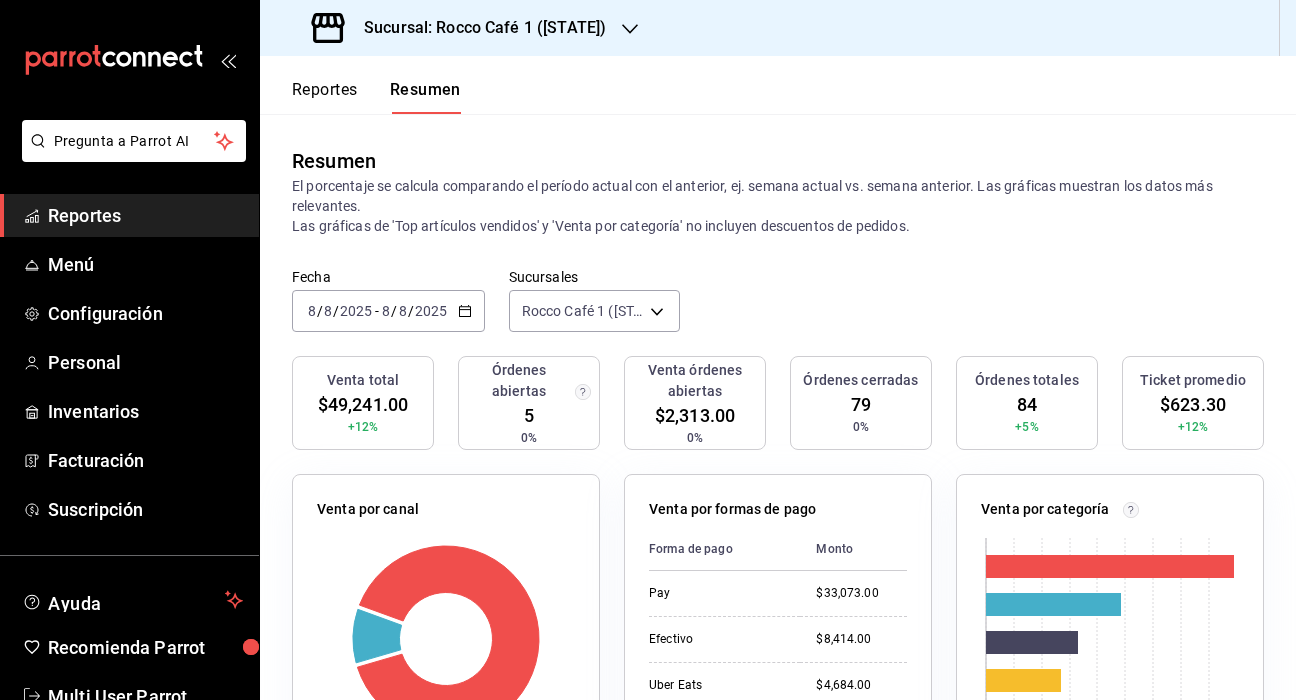 scroll, scrollTop: 0, scrollLeft: 0, axis: both 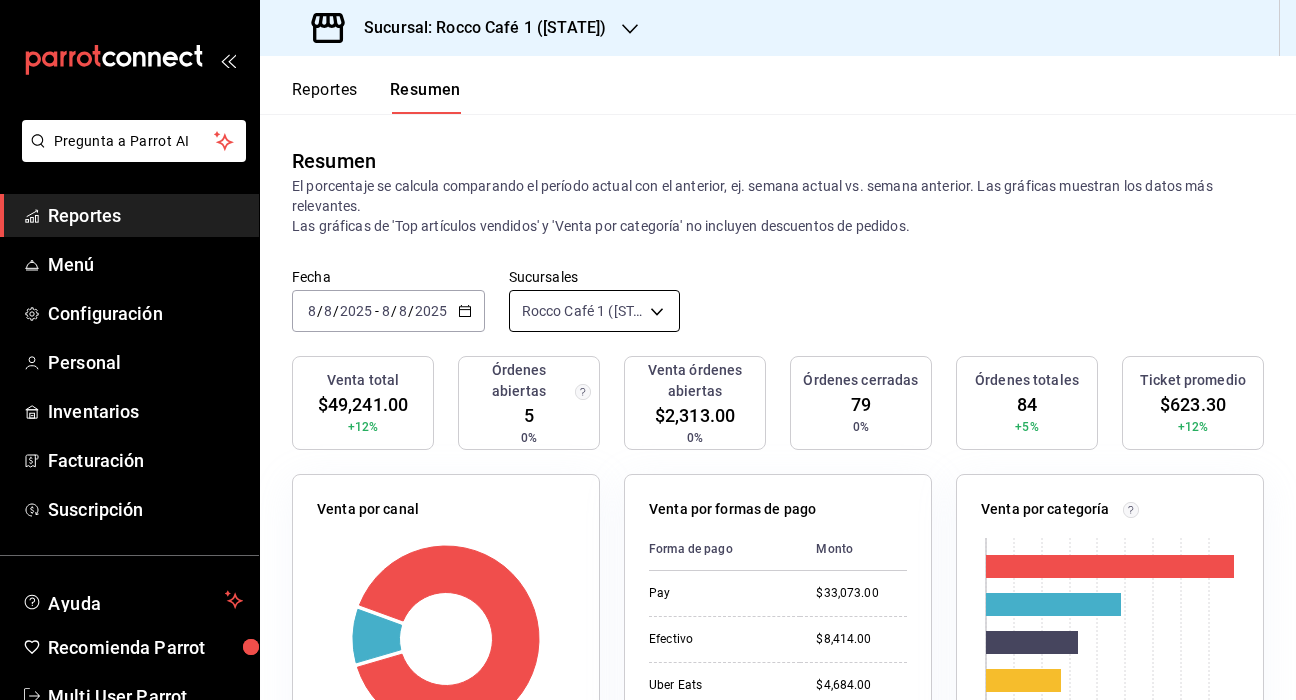click on "Pregunta a Parrot AI Reportes   Menú   Configuración   Personal   Inventarios   Facturación   Suscripción   Ayuda Recomienda Parrot   Multi User Parrot   Sugerir nueva función   Sucursal: Rocco Café 1 ([STATE]) Reportes Resumen Resumen El porcentaje se calcula comparando el período actual con el anterior, ej. semana actual vs. semana anterior. Las gráficas muestran los datos más relevantes.  Las gráficas de 'Top artículos vendidos' y 'Venta por categoría' no incluyen descuentos de pedidos. Fecha 2025-08-08 8 / 8 / 2025 - 2025-08-08 8 / 8 / 2025 Sucursales Rocco Café 1 ([STATE]) [object Object] Venta total $49,241.00 +12% Órdenes abiertas 5 0% Venta órdenes abiertas $2,313.00 0% Órdenes cerradas 79 0% Órdenes totales 84 +5% Ticket promedio $623.30 +12% Venta por canal Canal Porcentaje Monto Sucursal 90.49% $44,557.00 Uber Eats 9.51% $4,684.00 Venta por formas de pago Forma de pago Monto Pay $33,073.00 Efectivo $8,414.00 Uber Eats $4,684.00 USD $2,129.00 Tarjeta de crédito $633.00 $308.00   0 5K" at bounding box center [648, 350] 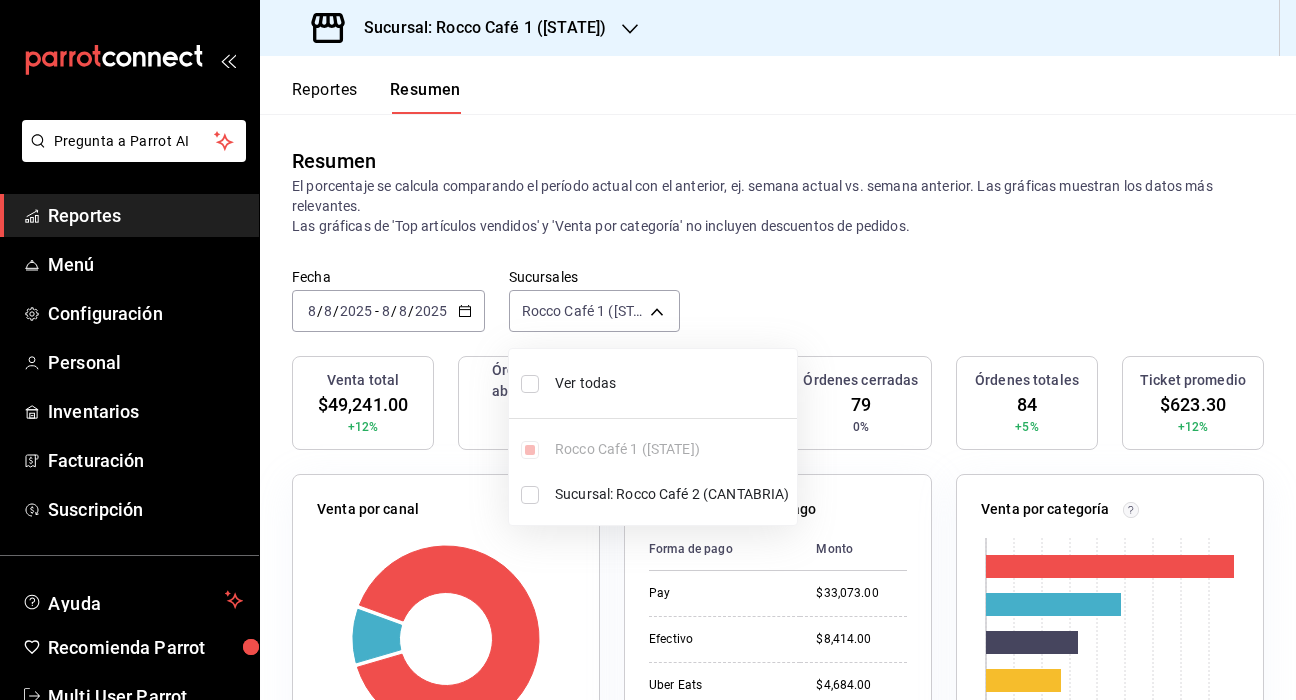 click at bounding box center (530, 384) 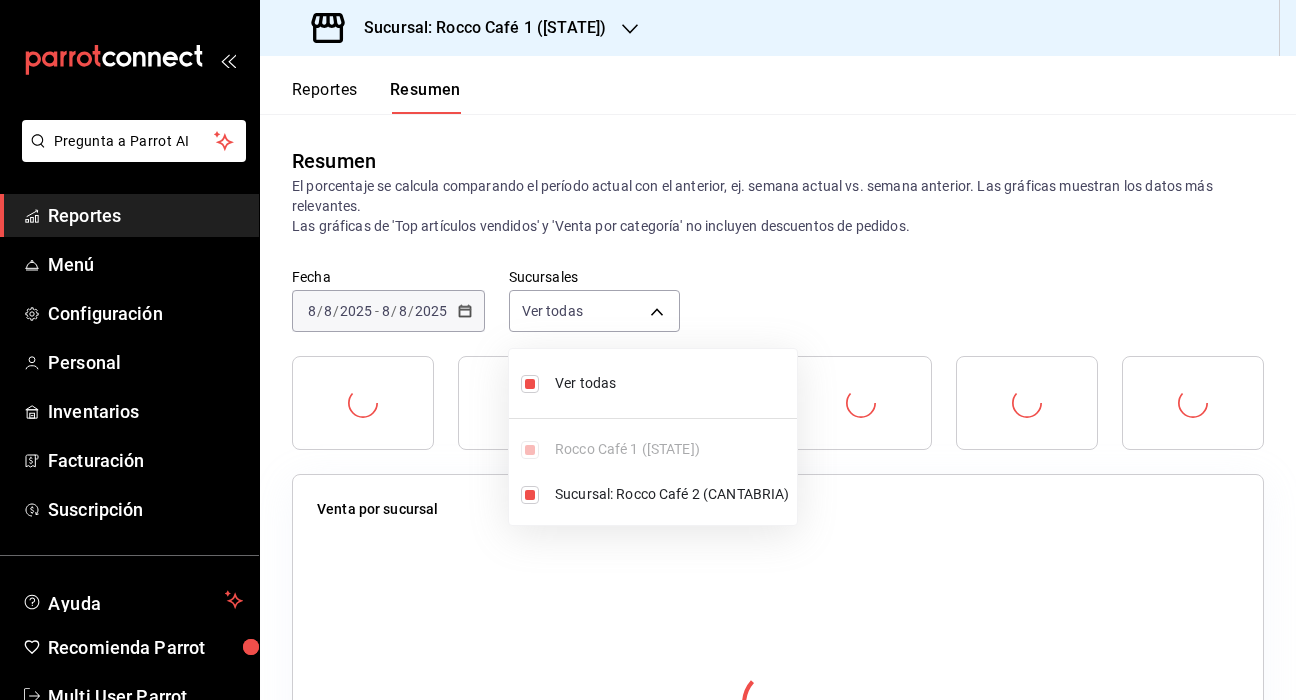click at bounding box center (648, 350) 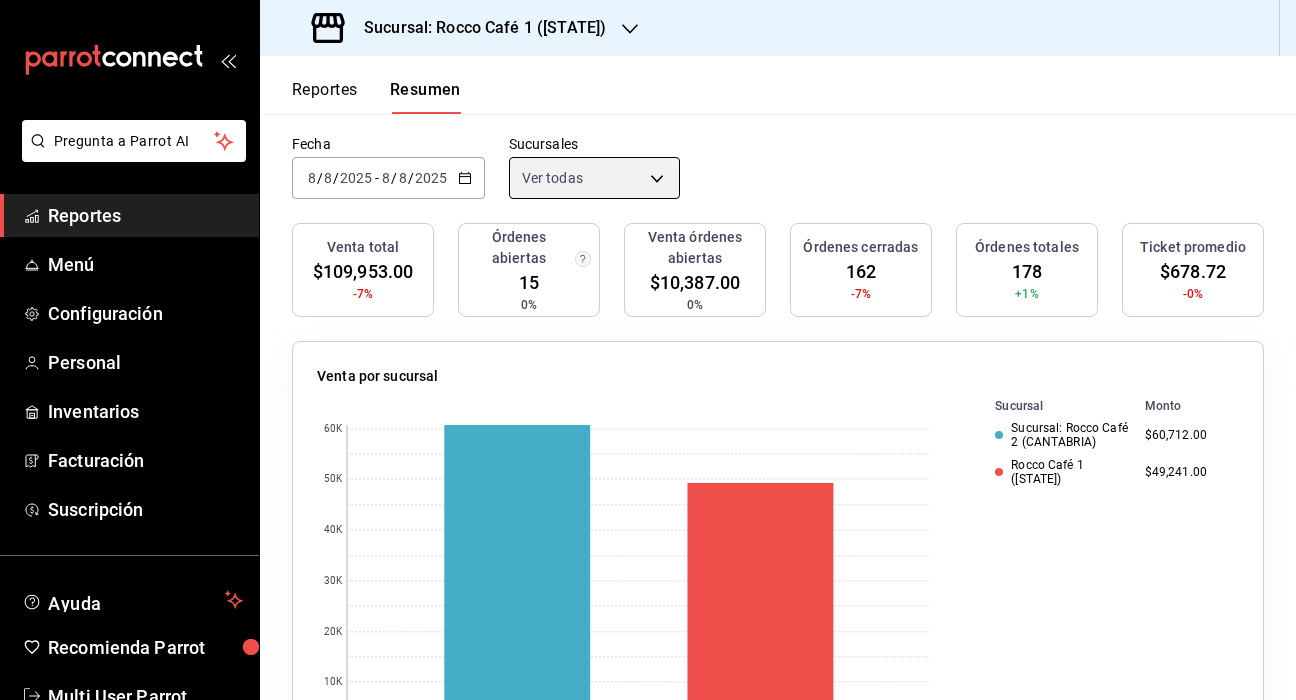 scroll, scrollTop: 157, scrollLeft: 0, axis: vertical 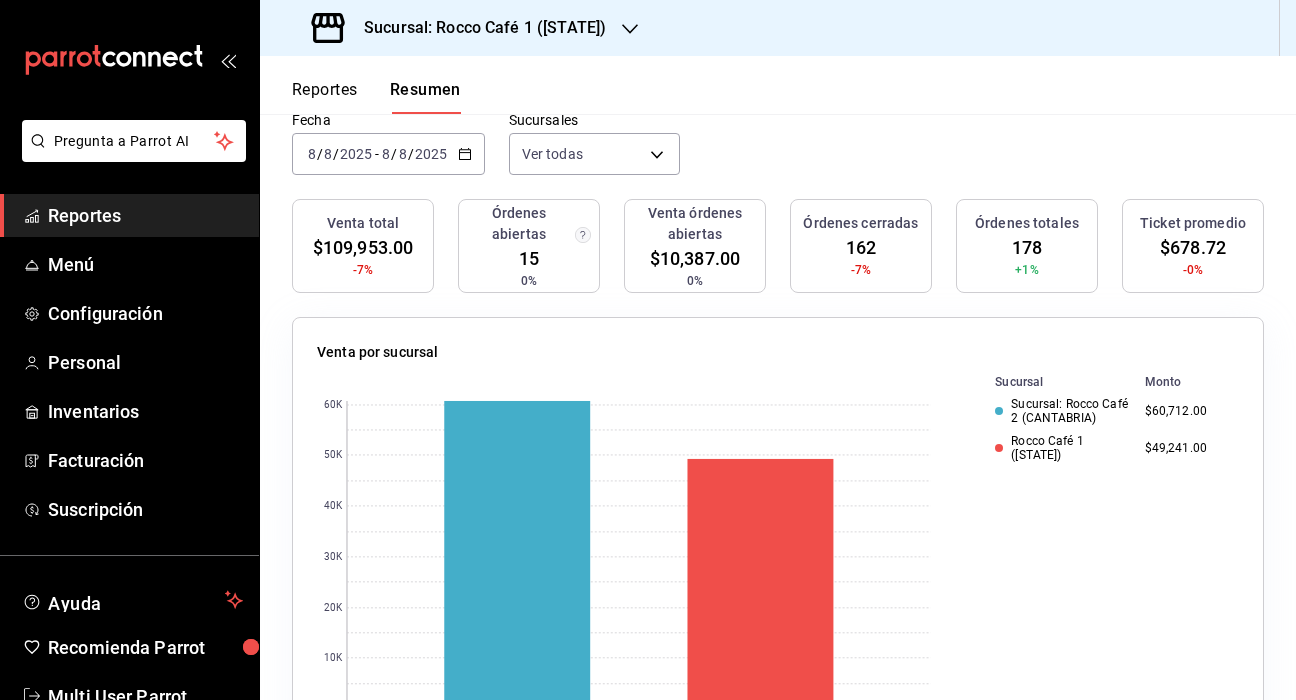 click on "8" at bounding box center [403, 154] 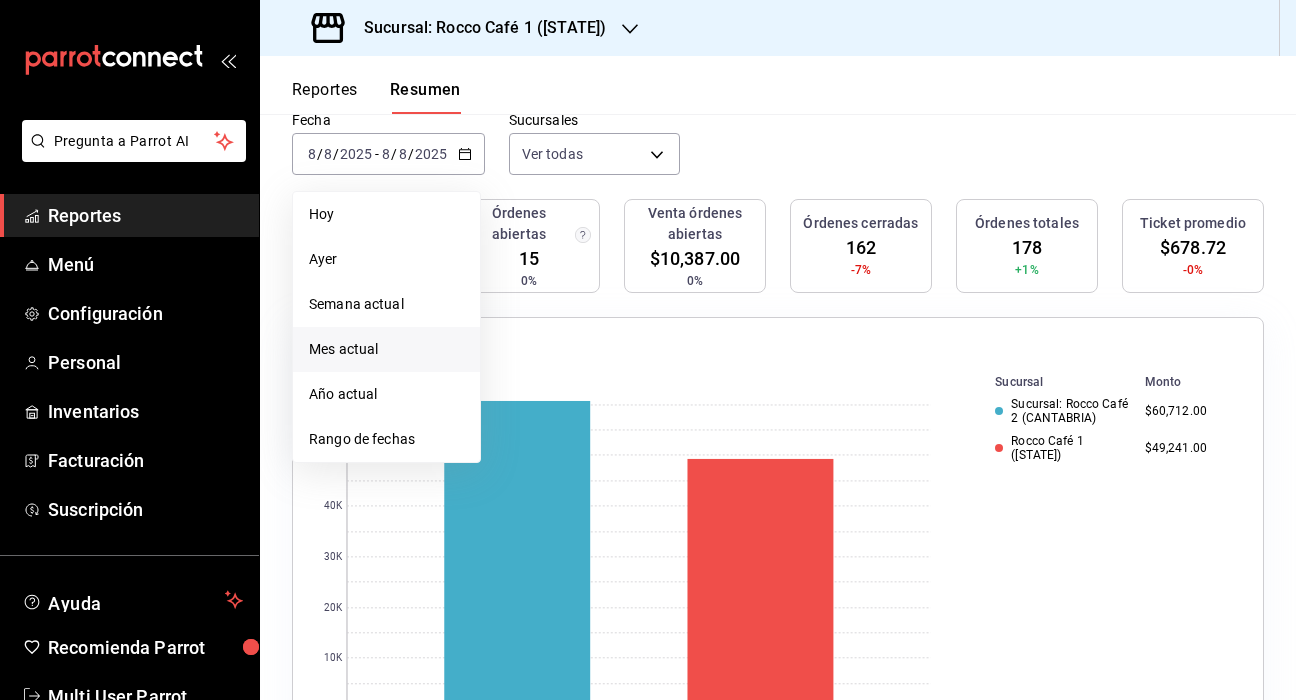 click on "Mes actual" at bounding box center (386, 349) 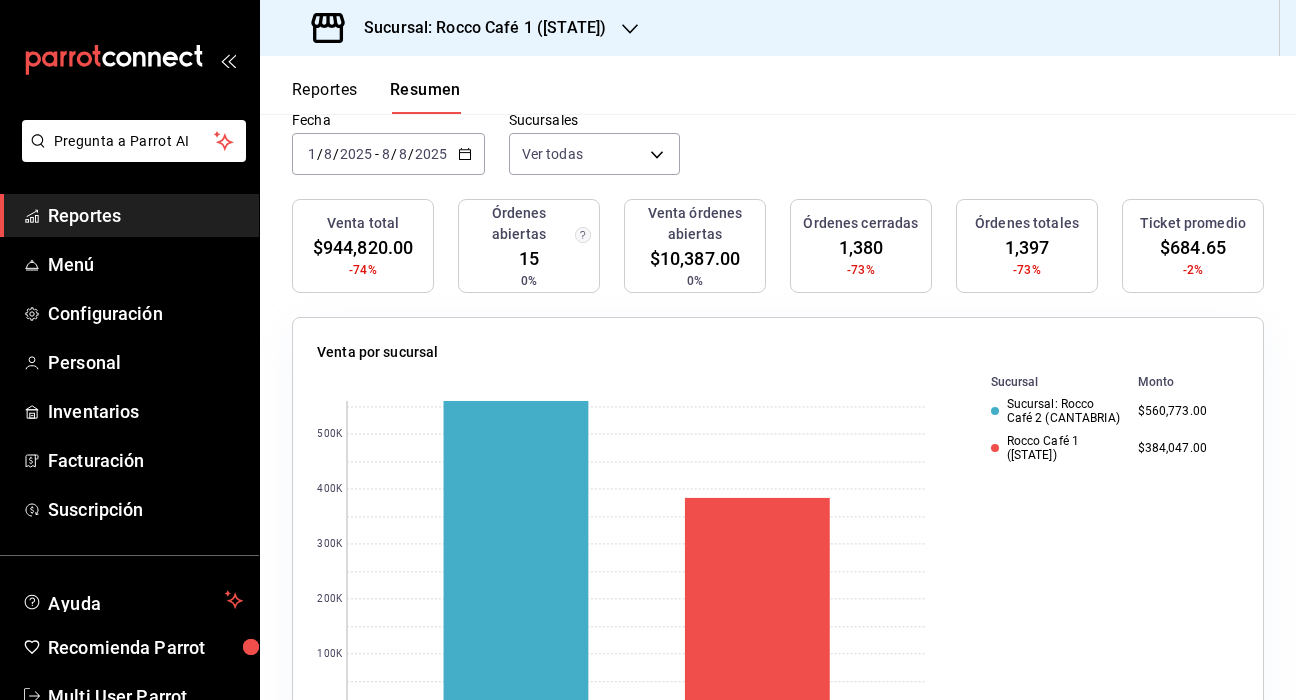click on "2025" at bounding box center [431, 154] 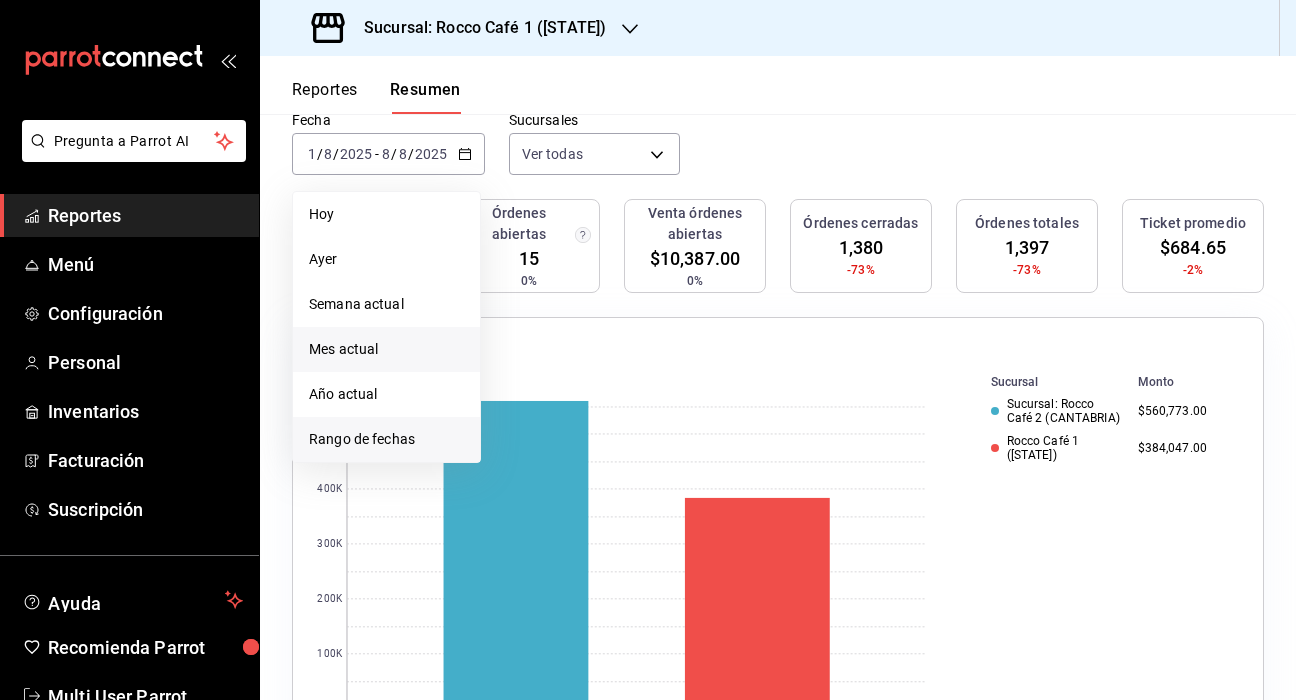 click on "Rango de fechas" at bounding box center (386, 439) 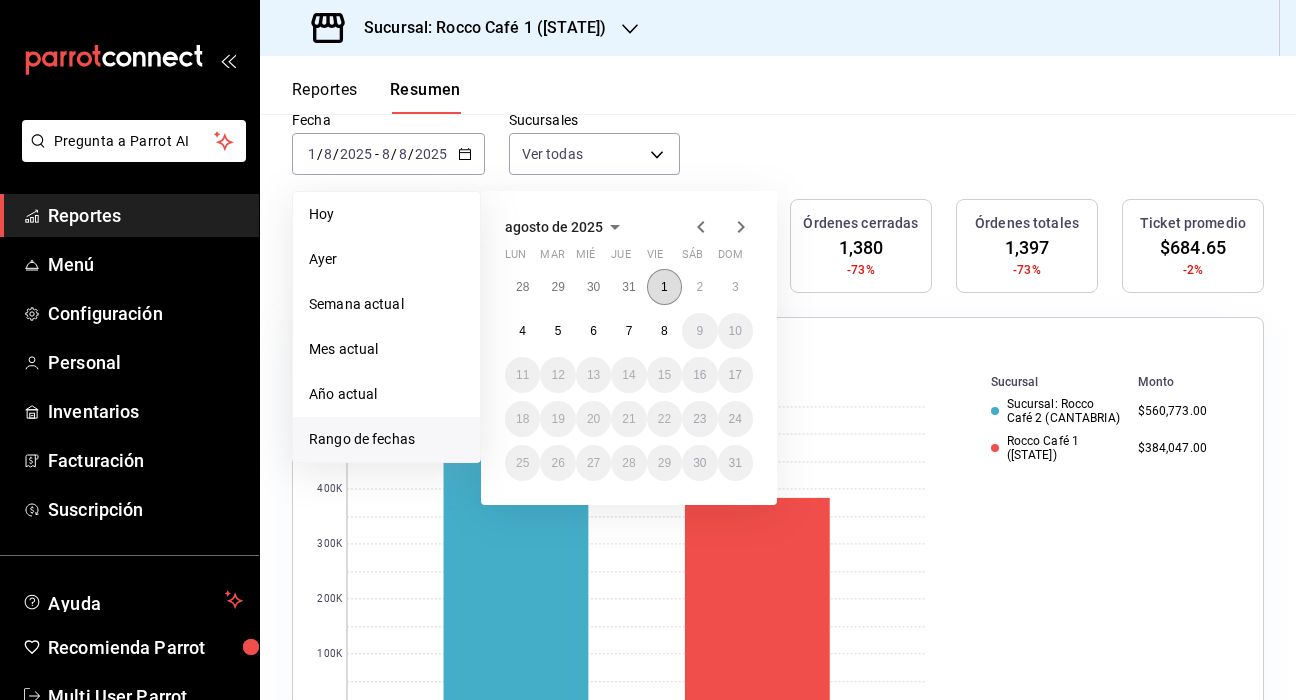 click on "1" at bounding box center [664, 287] 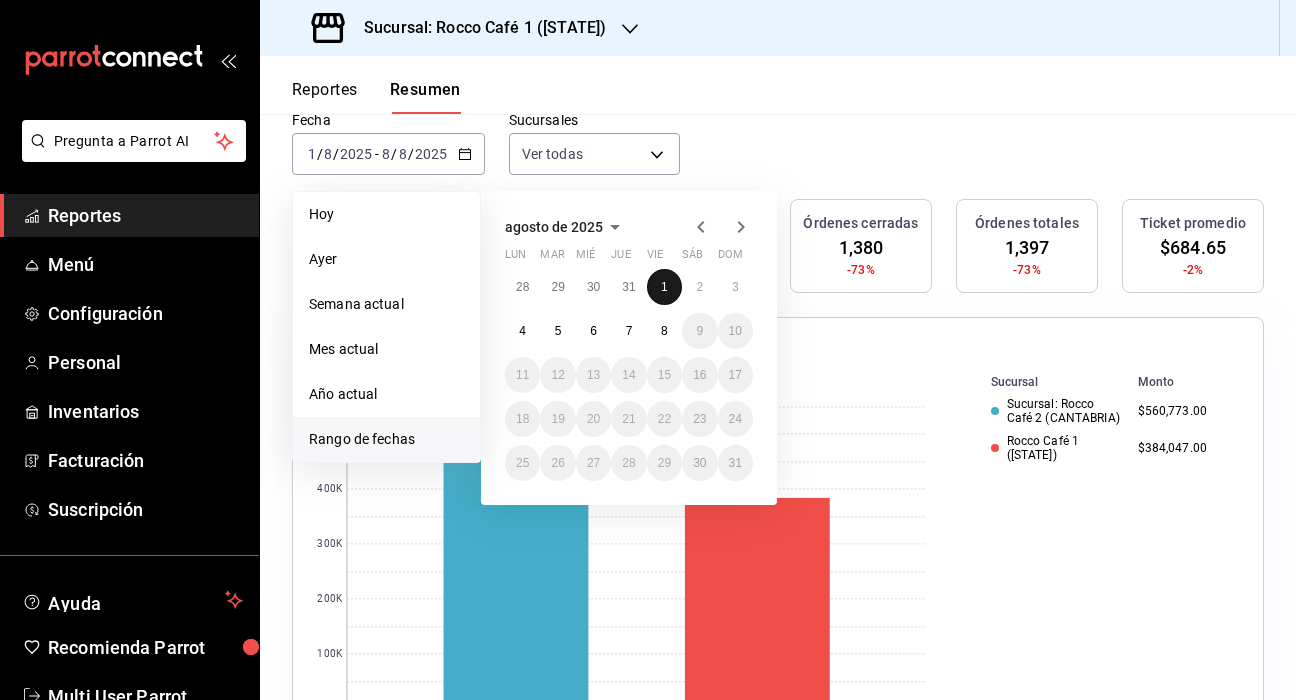 click on "1" at bounding box center [664, 287] 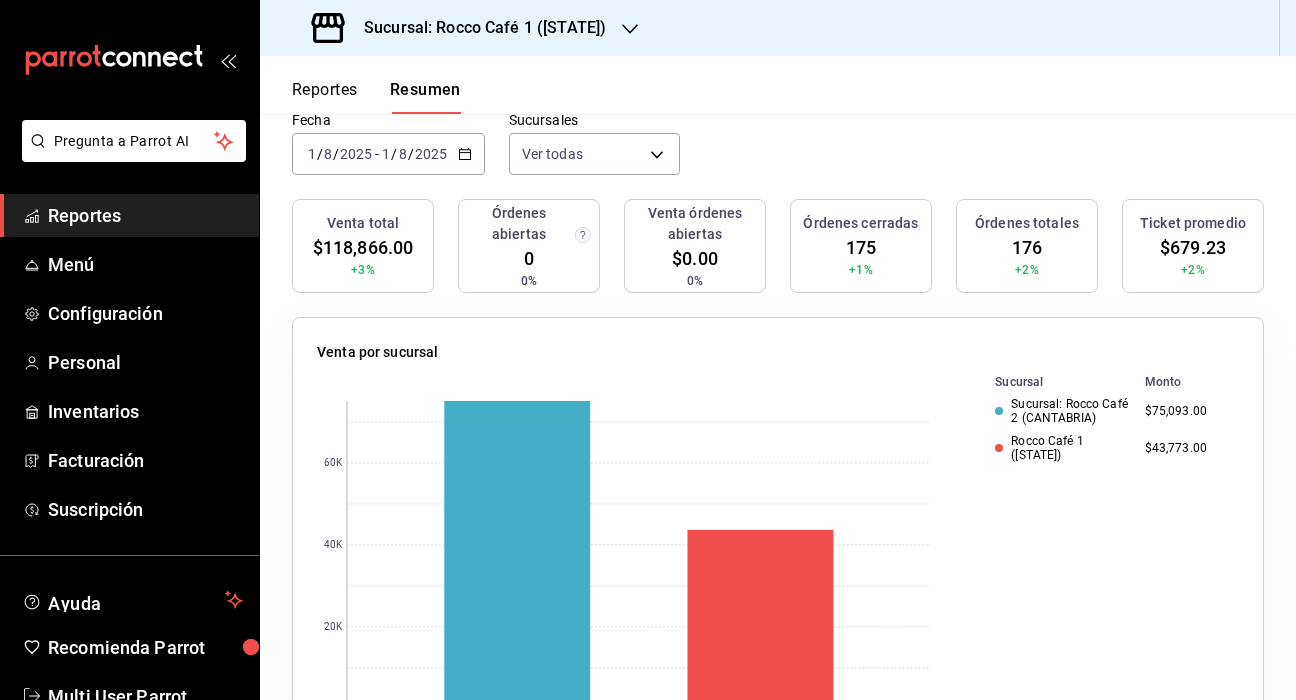 scroll, scrollTop: 132, scrollLeft: 0, axis: vertical 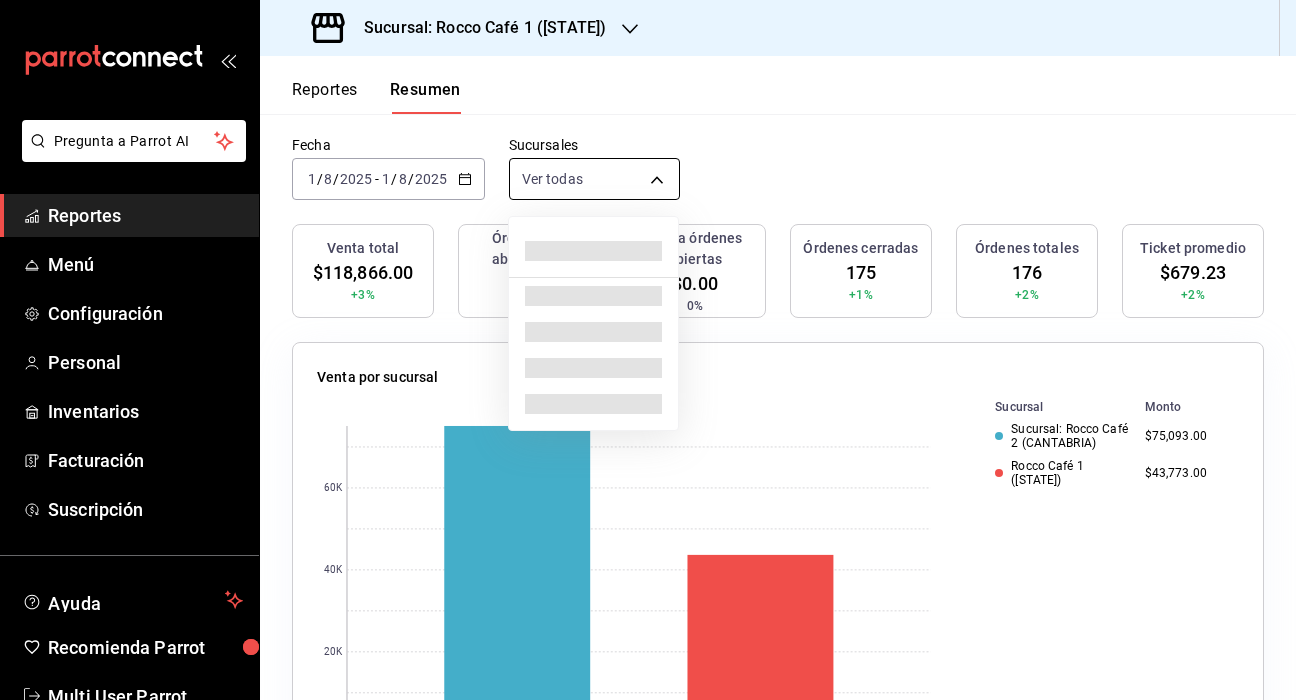 click on "Pregunta a Parrot AI Reportes   Menú   Configuración   Personal   Inventarios   Facturación   Suscripción   Ayuda Recomienda Parrot   Multi User Parrot   Sugerir nueva función   Sucursal: Rocco Café 1 ([STATE]) Reportes Resumen Resumen El porcentaje se calcula comparando el período actual con el anterior, ej. semana actual vs. semana anterior. Las gráficas muestran los datos más relevantes.  Las gráficas de 'Top artículos vendidos' y 'Venta por categoría' no incluyen descuentos de pedidos. Fecha 2025-08-01 1 / 8 / 2025 - 2025-08-01 1 / 8 / 2025 Sucursales Ver todas Rocco Café 1 ([STATE]) Rocco Café 2 ([STATE]) Venta total $118,866.00 +3% Órdenes abiertas 0 0% Venta órdenes abiertas $0.00 0% Órdenes cerradas 175 +1% Órdenes totales 176 +2% Ticket promedio $679.23 +2% Venta por sucursal 0 20K 40K 60K Sucursal Monto Rocco Café 2 ([STATE]) $75,093.00 Rocco Café 1 ([STATE]) $43,773.00 Venta por canal Canal Porcentaje Monto Sucursal 94.07% $111,816.00 Uber Eats 5.93% $7,050.00 Venta por marca  0 20K 40K 60K Pay" at bounding box center (648, 350) 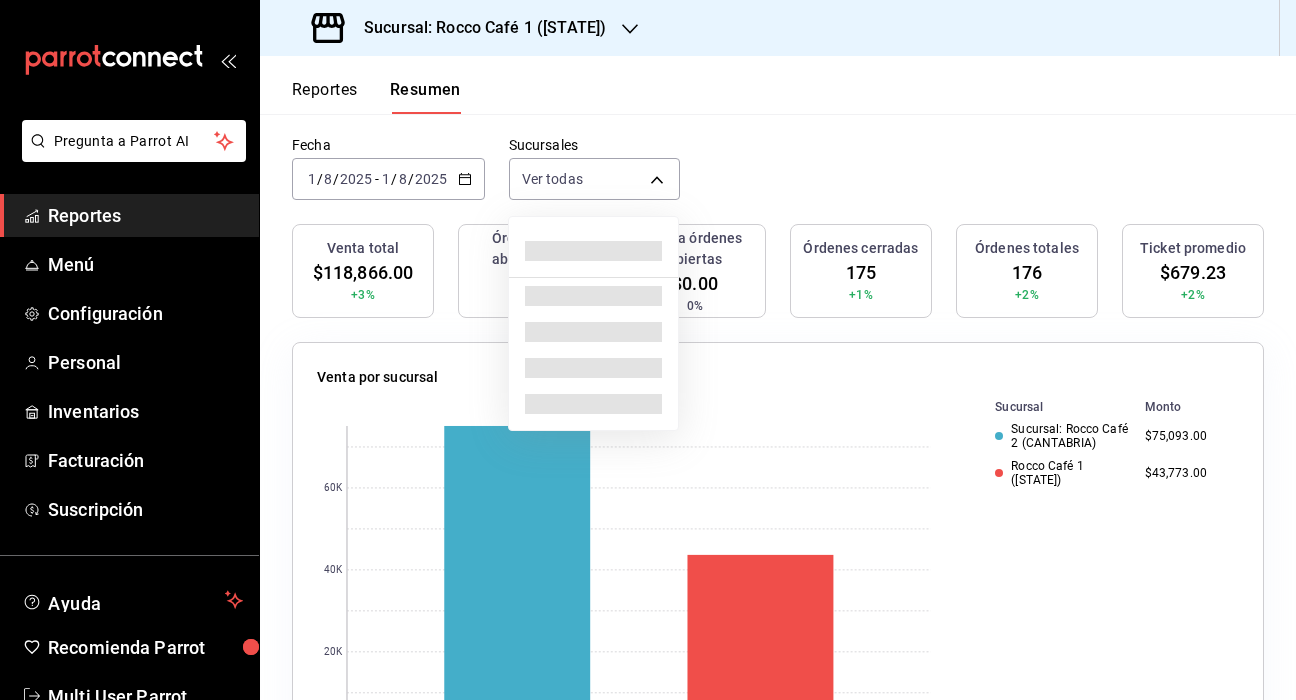 click at bounding box center (648, 350) 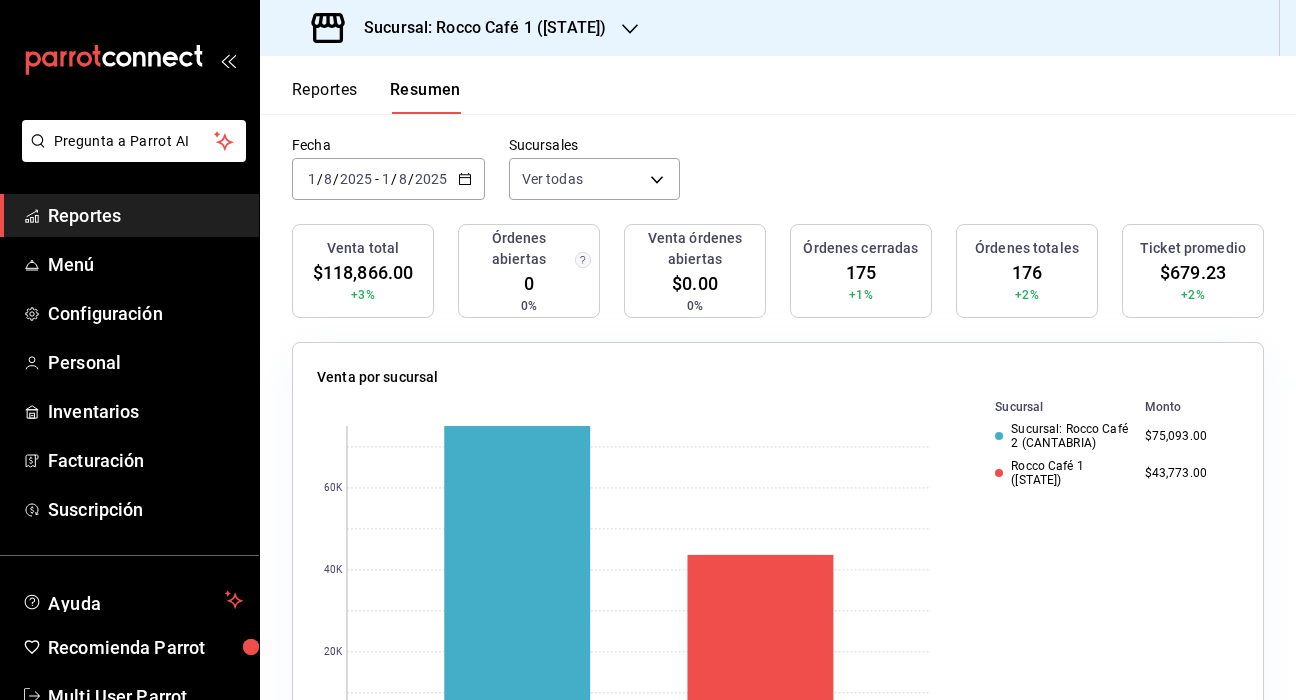 click on "Sucursal: Rocco Café 1 ([STATE])" at bounding box center [477, 28] 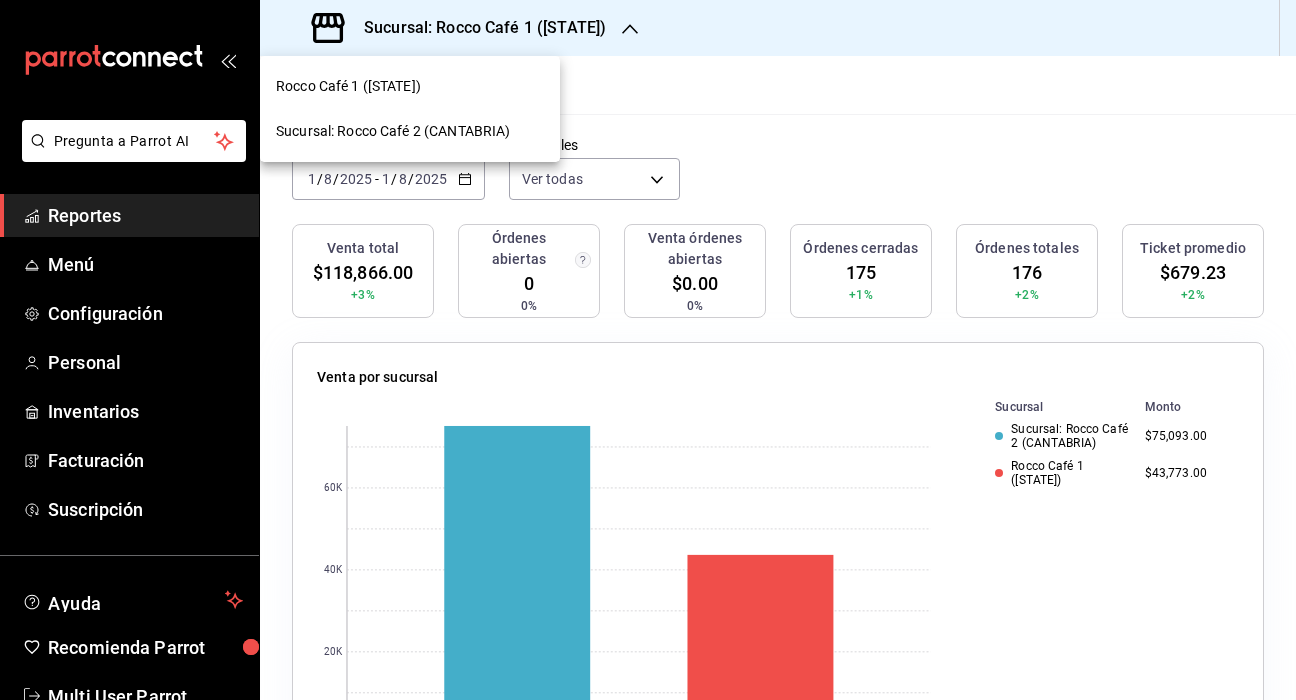 click on "Rocco Café 1 ([STATE])" at bounding box center (348, 86) 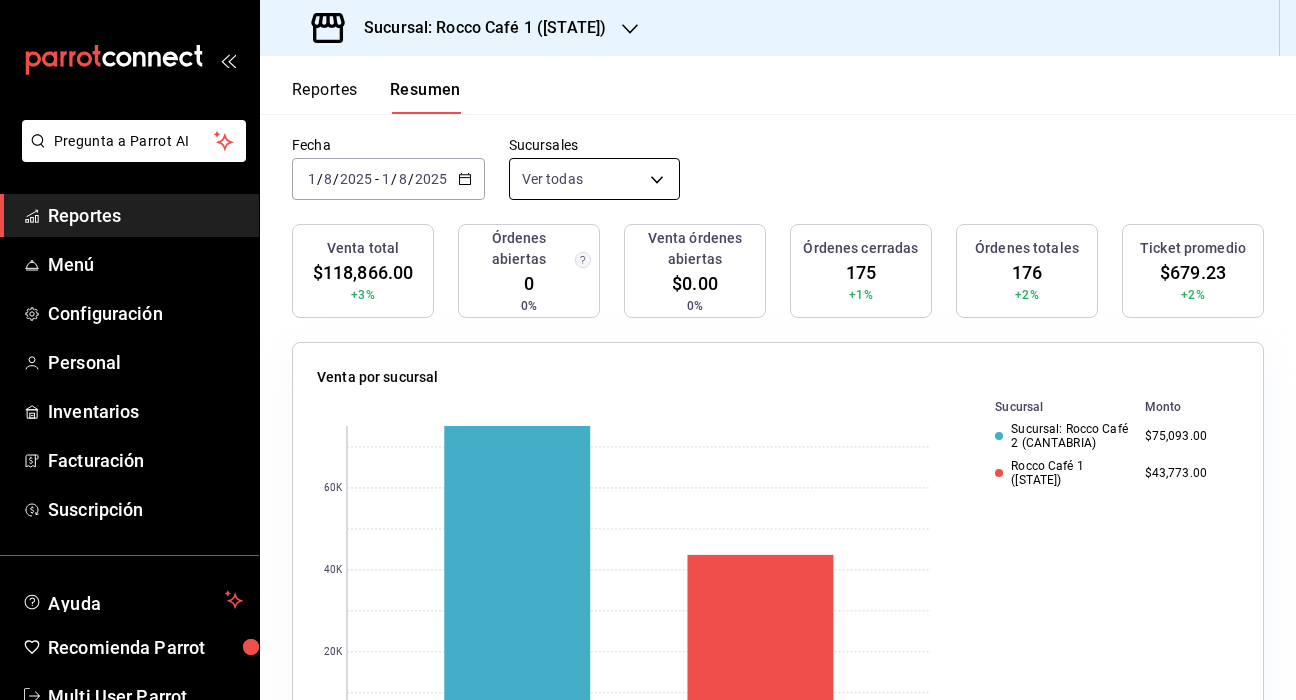 click on "Pregunta a Parrot AI Reportes   Menú   Configuración   Personal   Inventarios   Facturación   Suscripción   Ayuda Recomienda Parrot   Multi User Parrot   Sugerir nueva función   Sucursal: Rocco Café 1 ([STATE]) Reportes Resumen Resumen El porcentaje se calcula comparando el período actual con el anterior, ej. semana actual vs. semana anterior. Las gráficas muestran los datos más relevantes.  Las gráficas de 'Top artículos vendidos' y 'Venta por categoría' no incluyen descuentos de pedidos. Fecha 2025-08-01 1 / 8 / 2025 - 2025-08-01 1 / 8 / 2025 Sucursales Ver todas Rocco Café 1 ([STATE]) Rocco Café 2 ([STATE]) Venta total $118,866.00 +3% Órdenes abiertas 0 0% Venta órdenes abiertas $0.00 0% Órdenes cerradas 175 +1% Órdenes totales 176 +2% Ticket promedio $679.23 +2% Venta por sucursal 0 20K 40K 60K Sucursal Monto Rocco Café 2 ([STATE]) $75,093.00 Rocco Café 1 ([STATE]) $43,773.00 Venta por canal Canal Porcentaje Monto Sucursal 94.07% $111,816.00 Uber Eats 5.93% $7,050.00 Venta por marca  0 20K 40K 60K Pay" at bounding box center [648, 350] 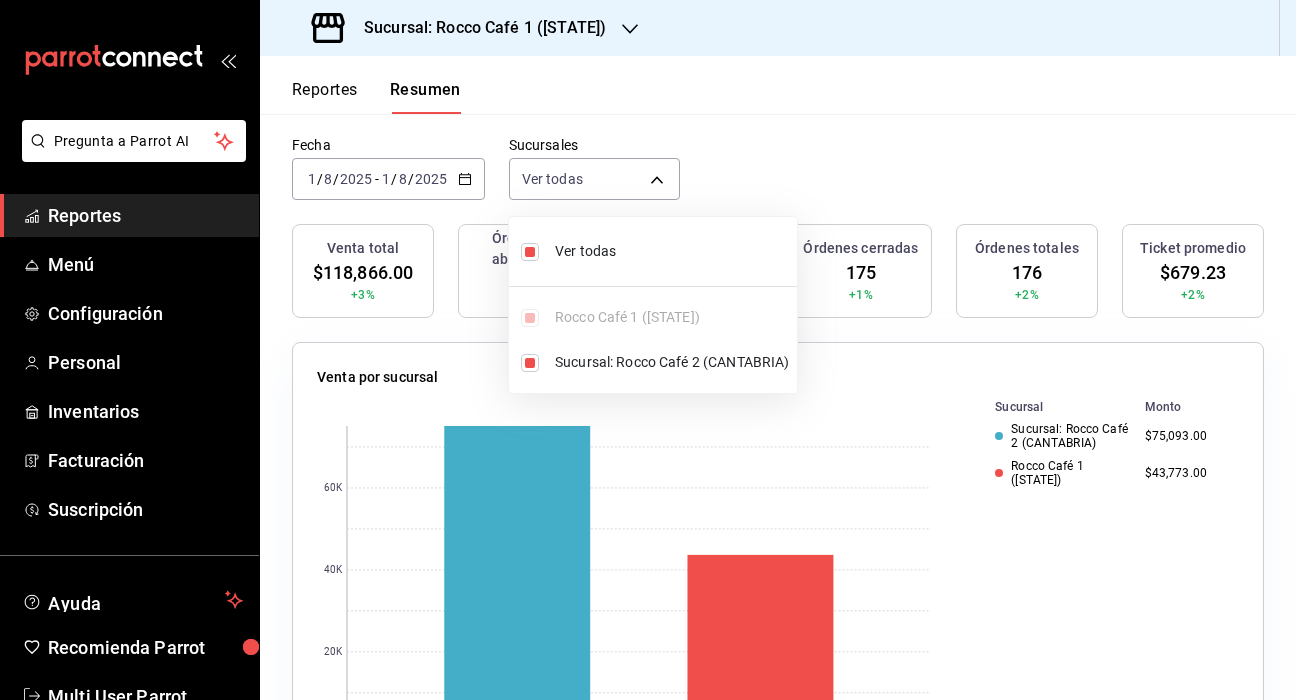 click at bounding box center [530, 252] 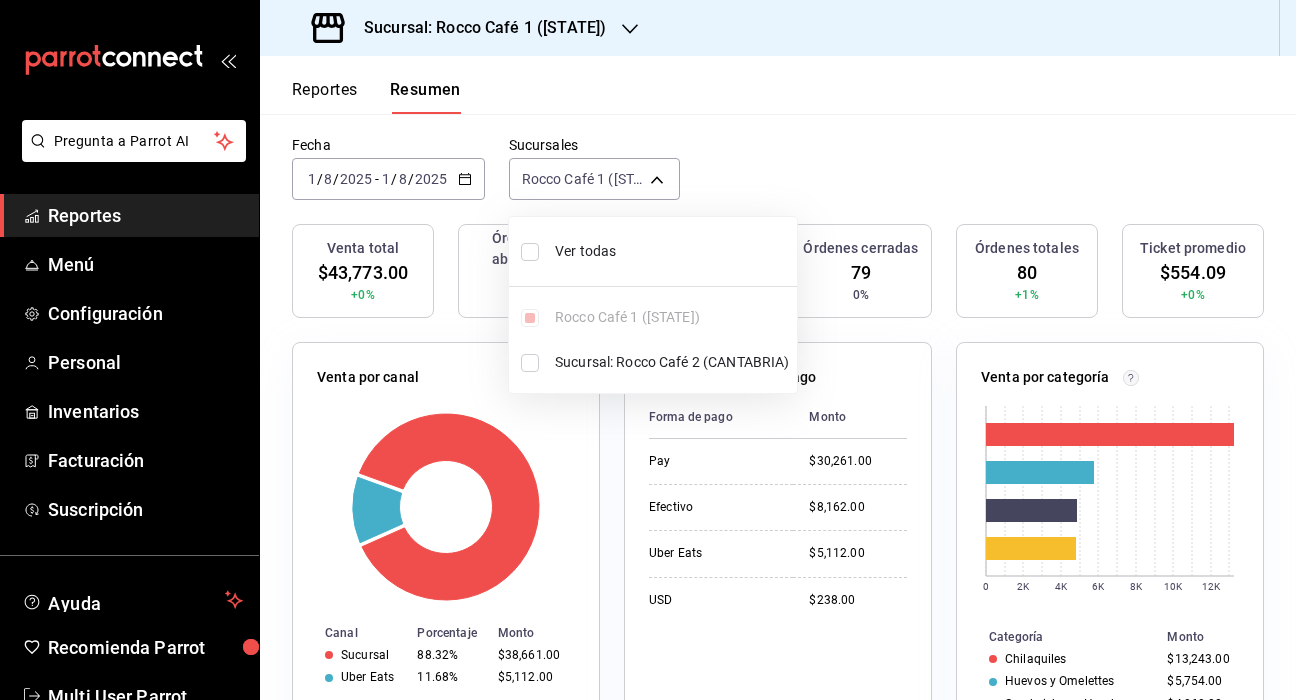 click at bounding box center (648, 350) 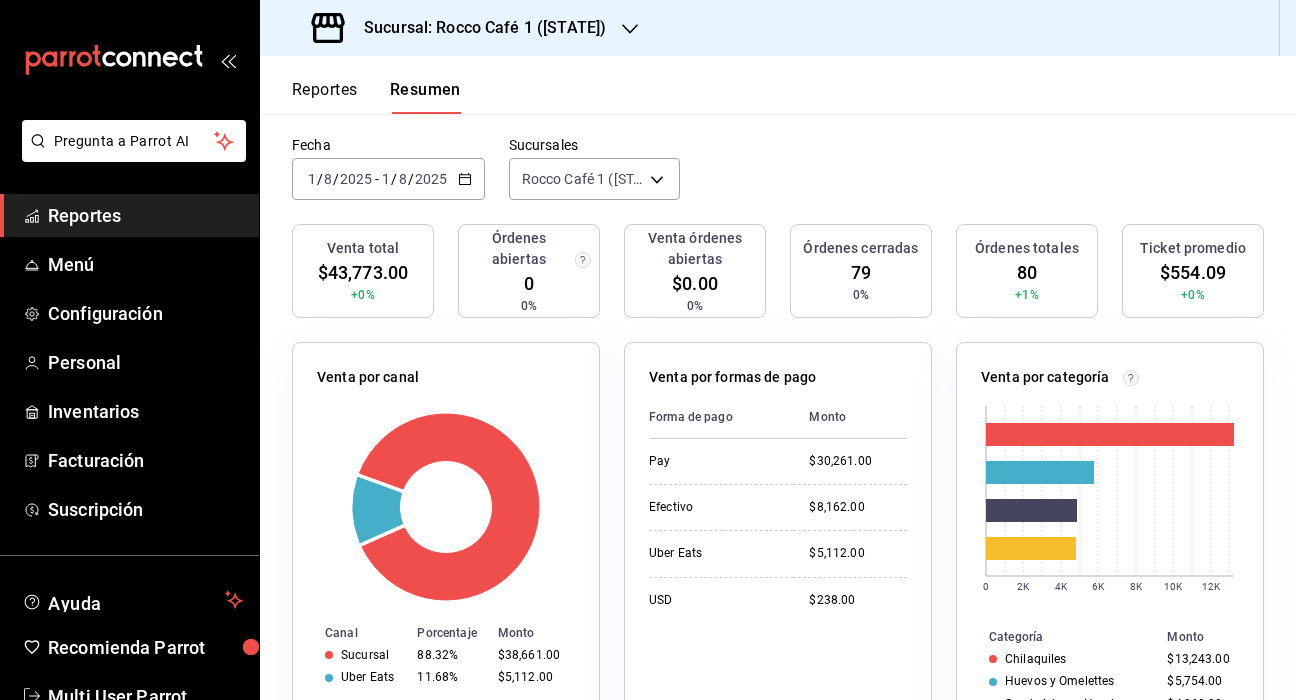 click on "Sucursal: Rocco Café 1 ([STATE])" at bounding box center (477, 28) 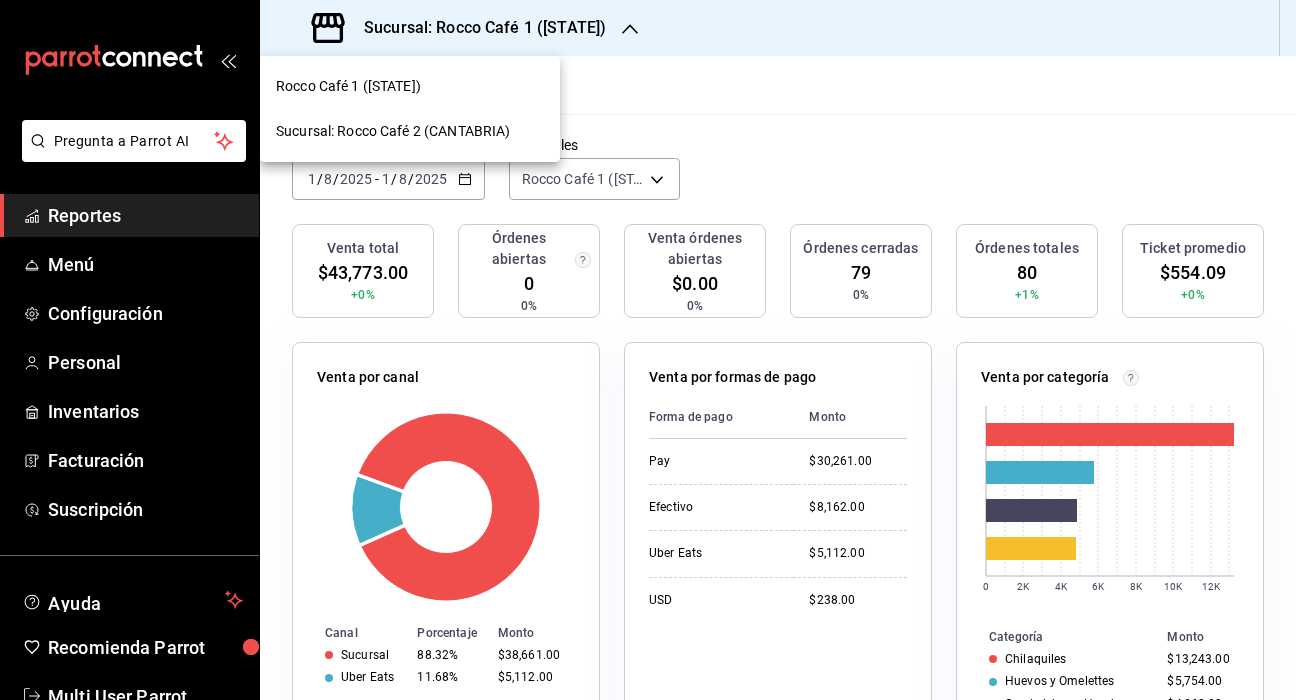 click on "Sucursal: Rocco Café 2 (CANTABRIA)" at bounding box center (410, 131) 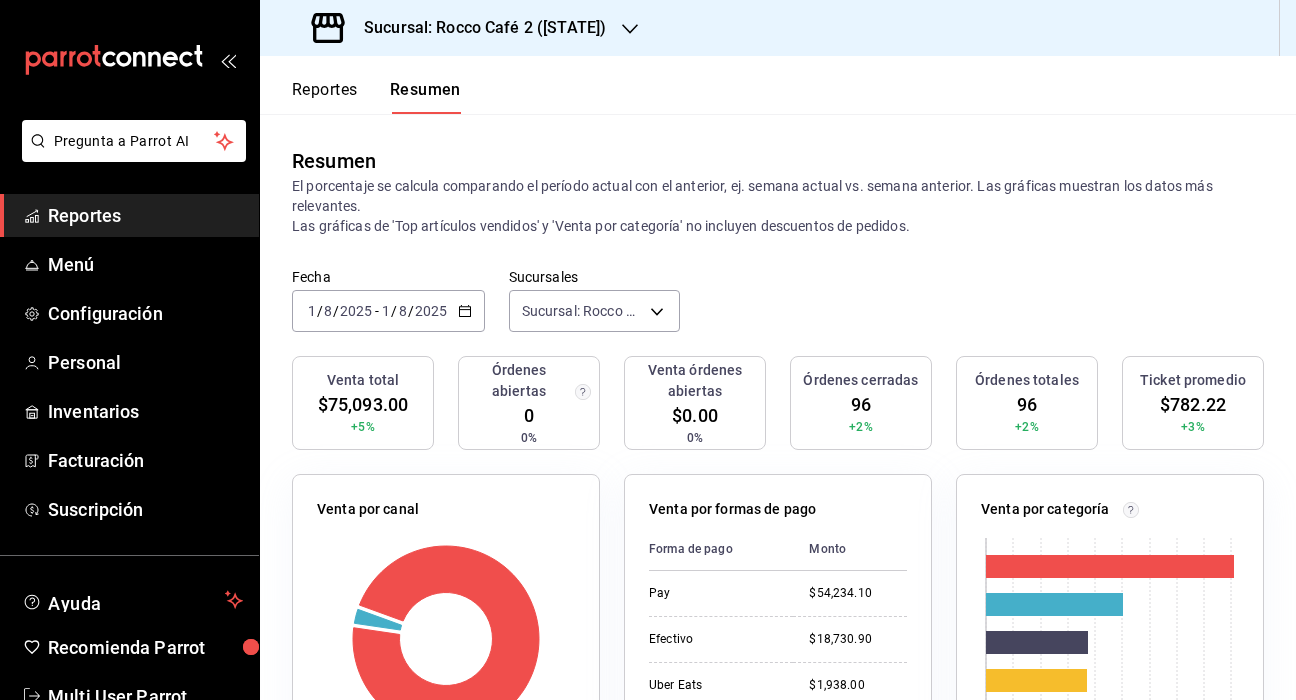 click on "Sucursal: Rocco Café 2 ([STATE])" at bounding box center (477, 28) 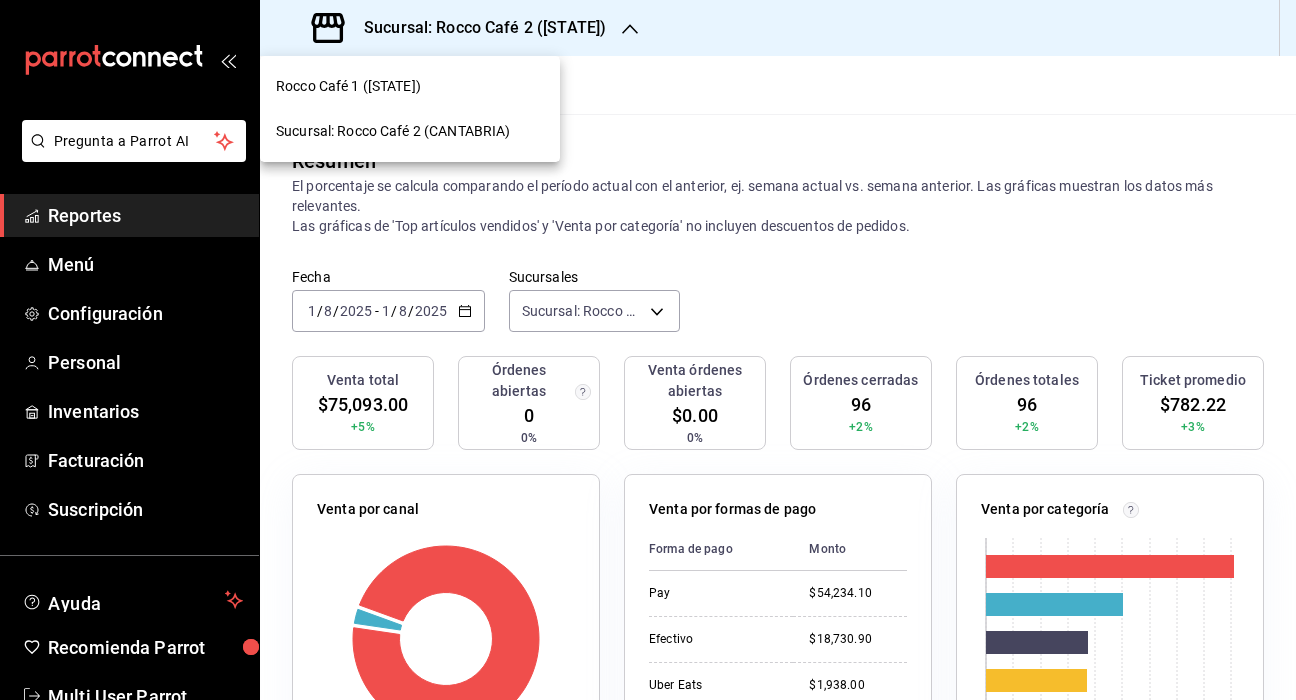 click at bounding box center [648, 350] 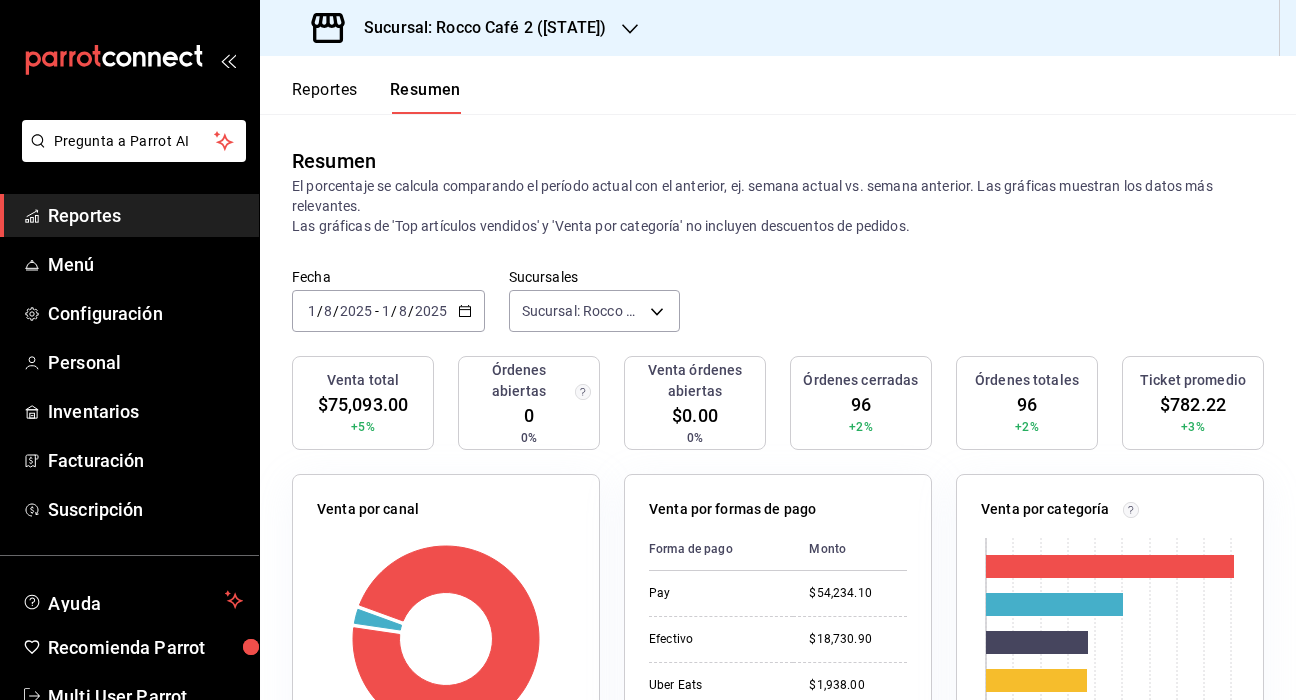 click on "2025" at bounding box center (431, 311) 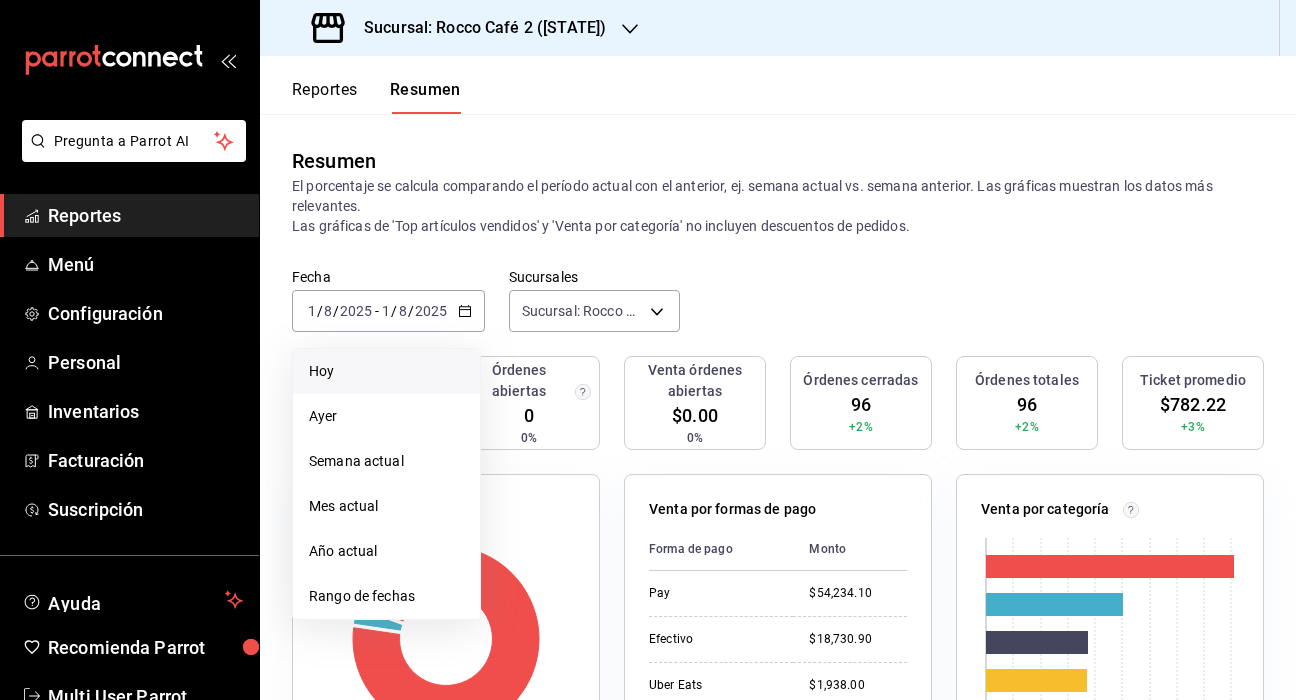 click on "Hoy" at bounding box center (386, 371) 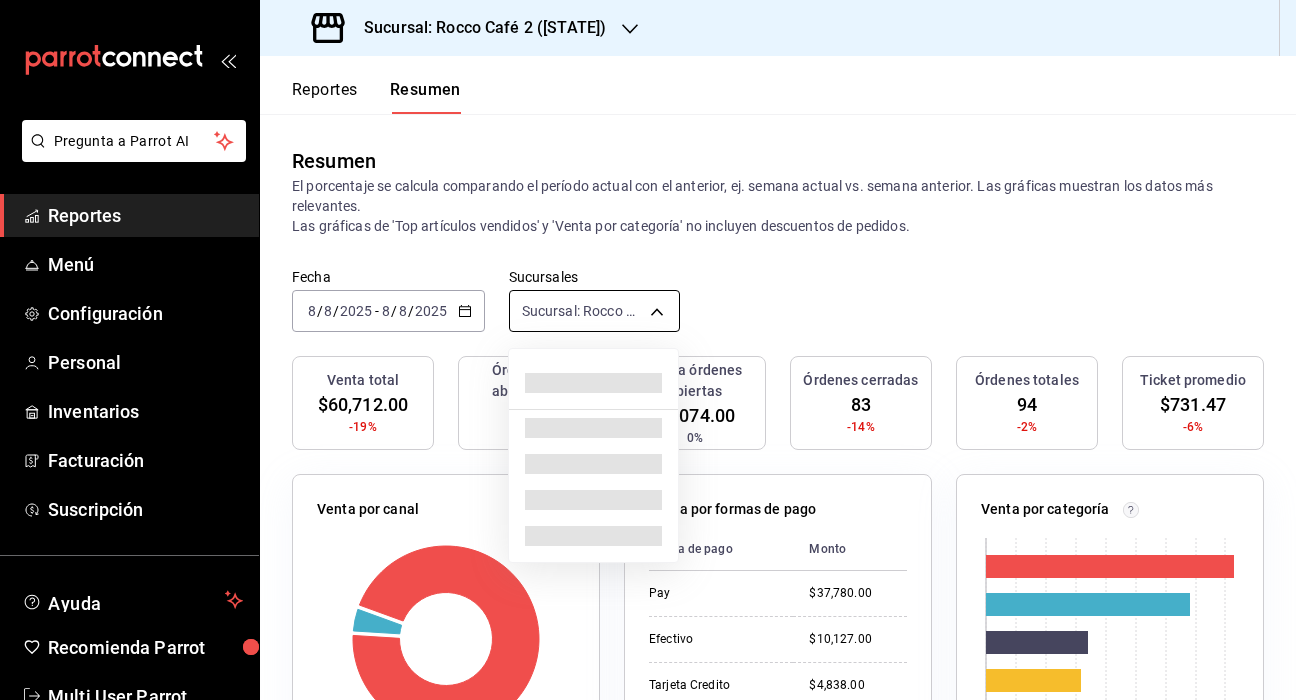 click on "Pregunta a Parrot AI Reportes   Menú   Configuración   Personal   Inventarios   Facturación   Suscripción   Ayuda Recomienda Parrot   Multi User Parrot   Sugerir nueva función   Sucursal: Rocco Café 2 ([STATE]) Reportes Resumen Resumen El porcentaje se calcula comparando el período actual con el anterior, ej. semana actual vs. semana anterior. Las gráficas muestran los datos más relevantes.  Las gráficas de 'Top artículos vendidos' y 'Venta por categoría' no incluyen descuentos de pedidos. Fecha 2025-08-08 8 / 8 / 2025 - 2025-08-08 8 / 8 / 2025 Sucursales Rocco Café 2 ([STATE]) [object Object] Venta total $60,712.00 -19% Órdenes abiertas 10 0% Venta órdenes abiertas $8,074.00 0% Órdenes cerradas 83 -14% Órdenes totales 94 -2% Ticket promedio $731.47 -6% Venta por canal Canal Porcentaje Monto Sucursal 96.08% $58,331.00 Uber Eats 3.92% $2,381.00 Venta por formas de pago Forma de pago Monto Pay $37,780.00 Efectivo $10,127.00 Tarjeta Credito $4,838.00 Tarjeta Debito $3,131.00 USD $2,455.00" at bounding box center (648, 350) 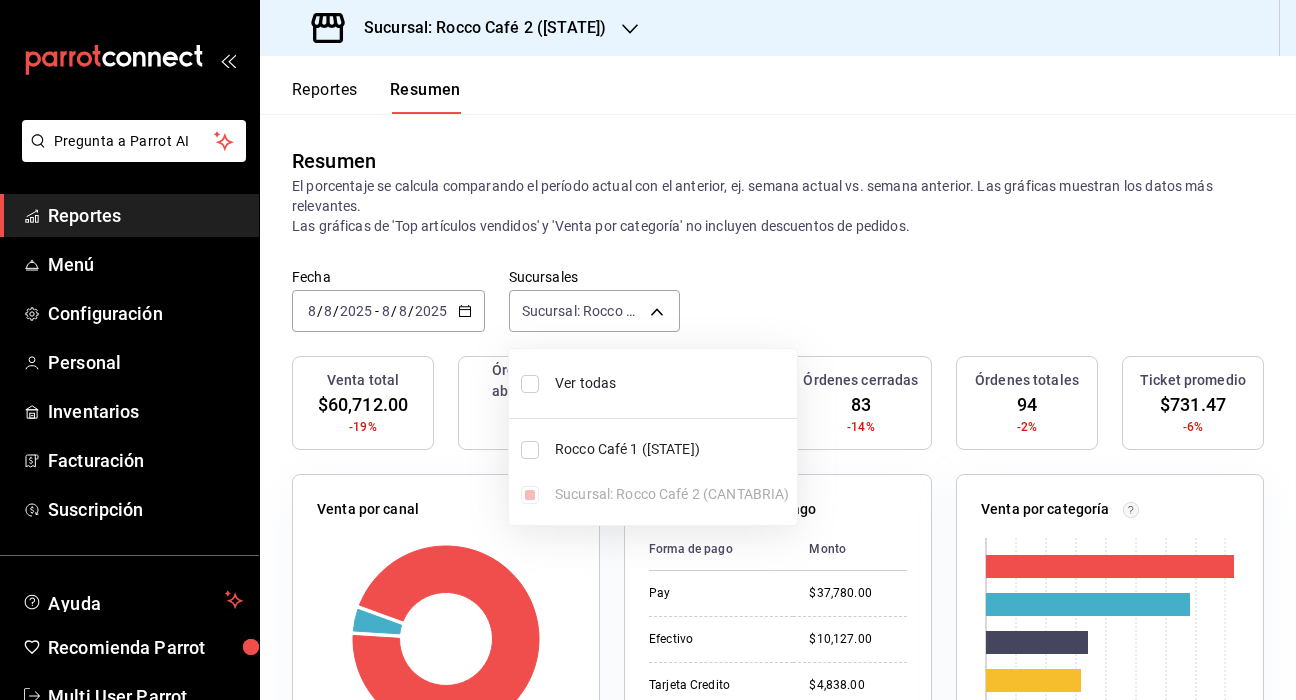 click at bounding box center [530, 384] 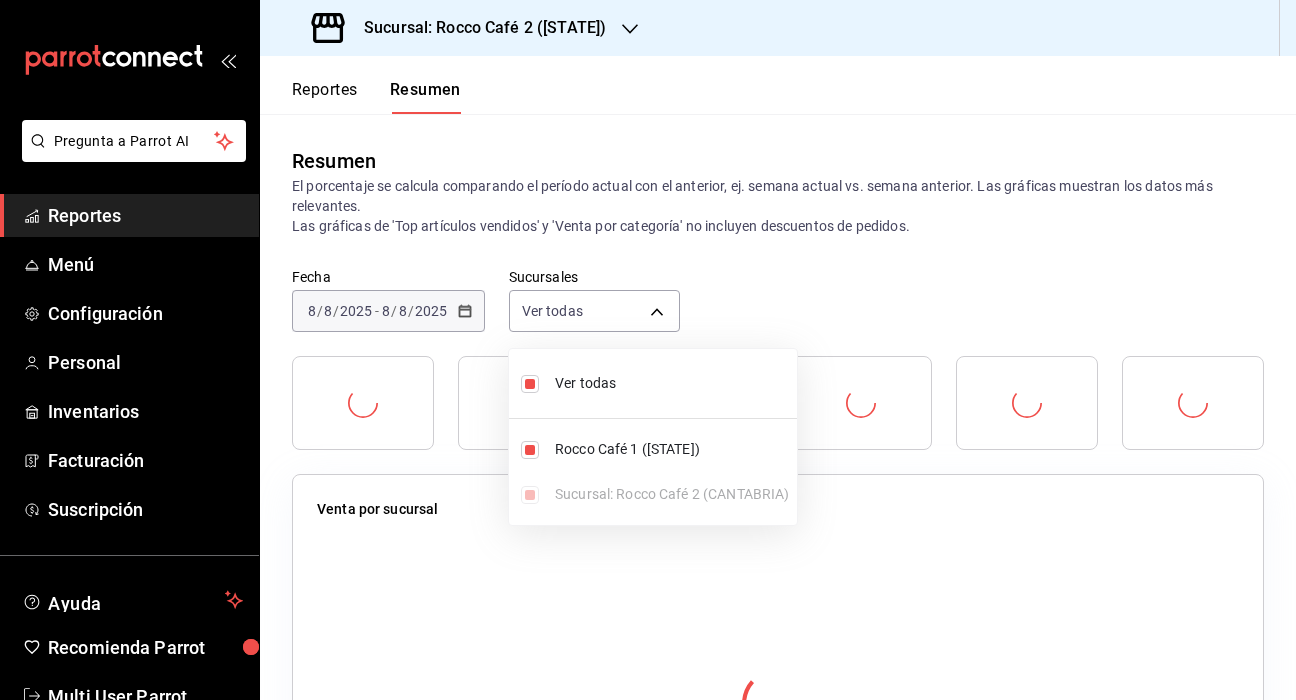 click at bounding box center (648, 350) 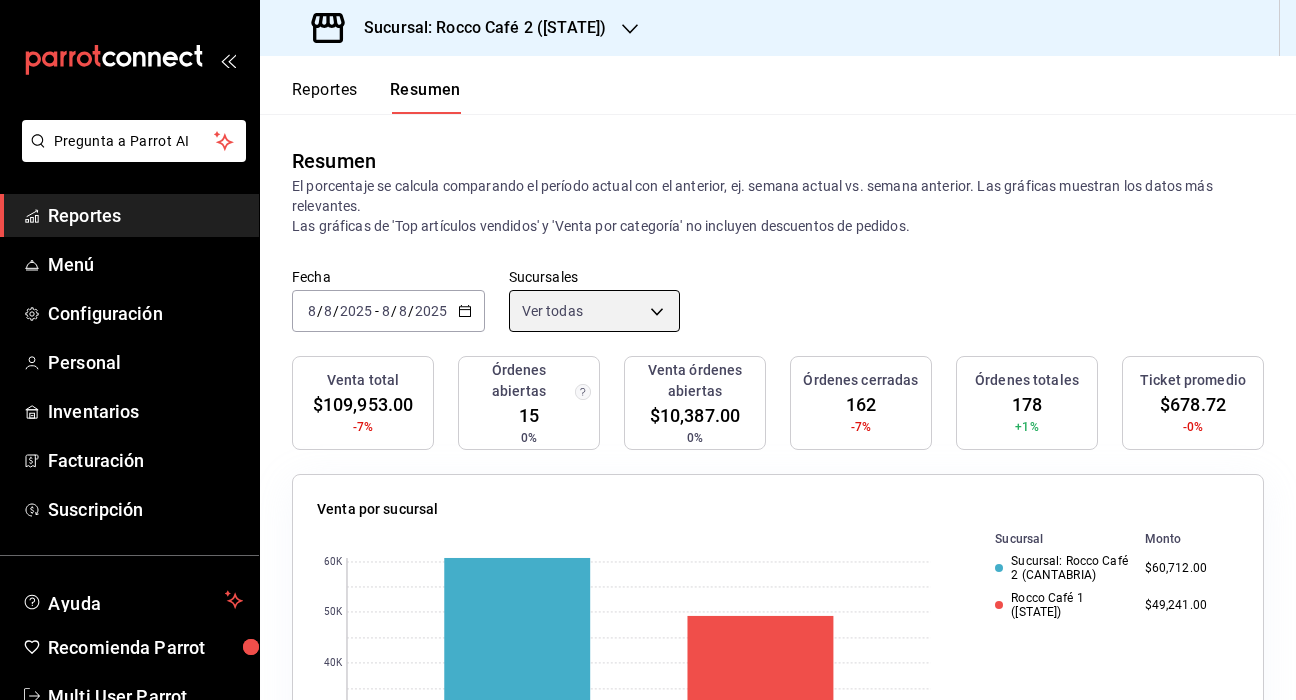 scroll, scrollTop: 0, scrollLeft: 0, axis: both 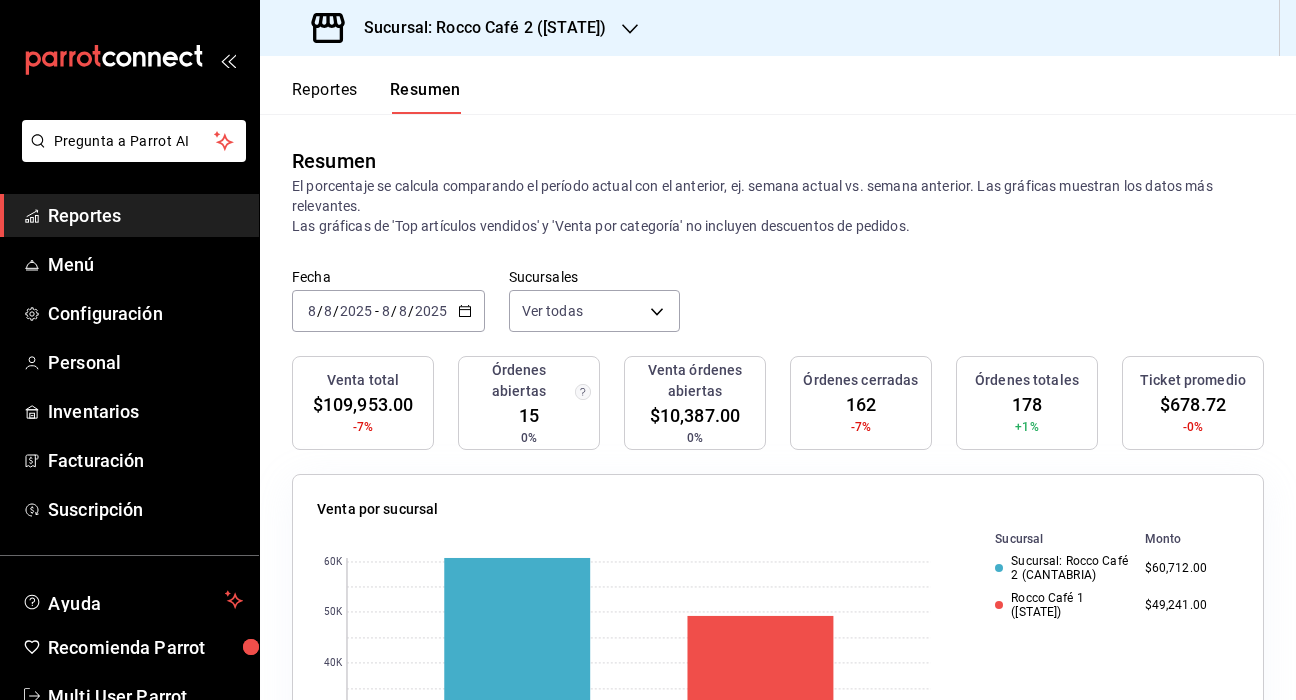 click on "Resumen El porcentaje se calcula comparando el período actual con el anterior, ej. semana actual vs. semana anterior. Las gráficas muestran los datos más relevantes.  Las gráficas de 'Top artículos vendidos' y 'Venta por categoría' no incluyen descuentos de pedidos." at bounding box center (778, 191) 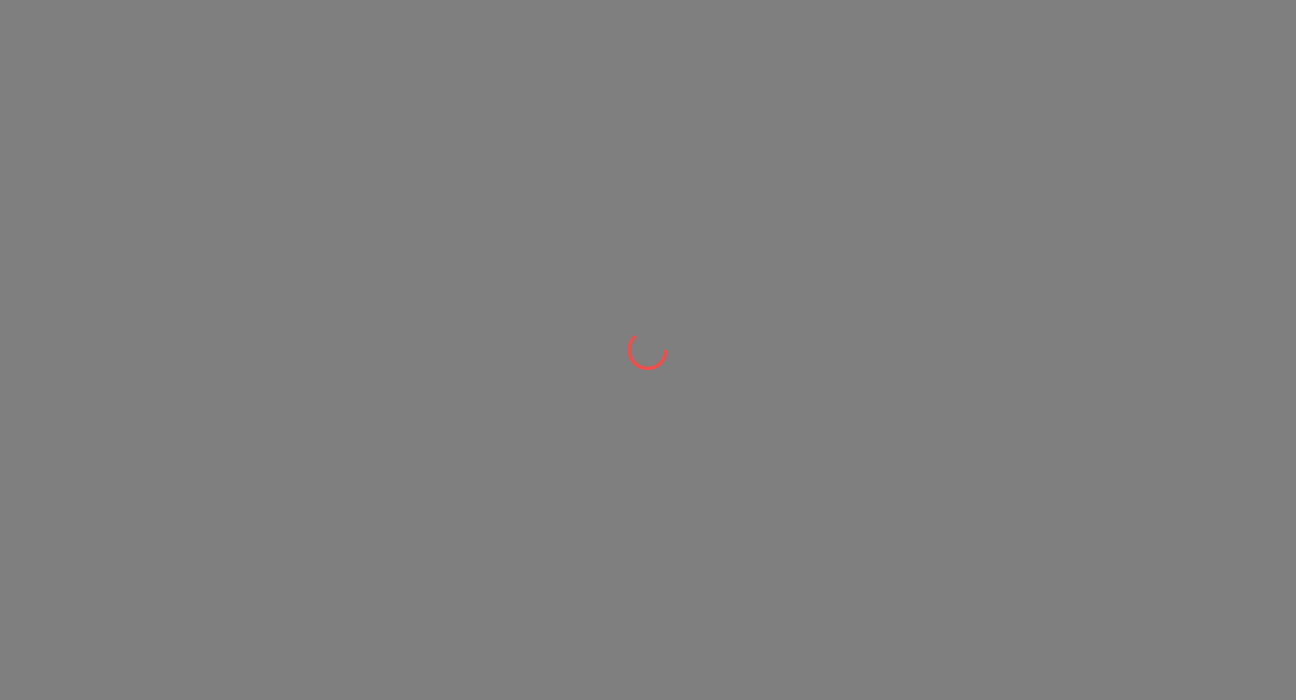 scroll, scrollTop: 0, scrollLeft: 0, axis: both 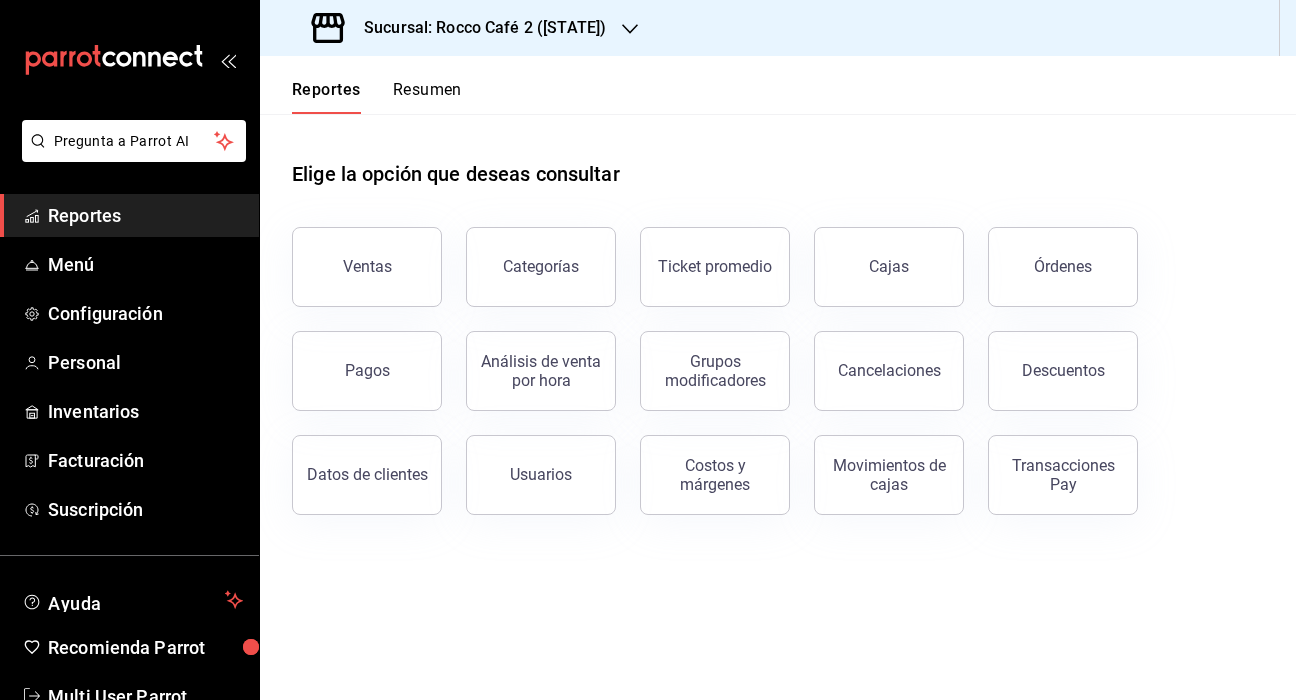 click on "Resumen" at bounding box center [427, 97] 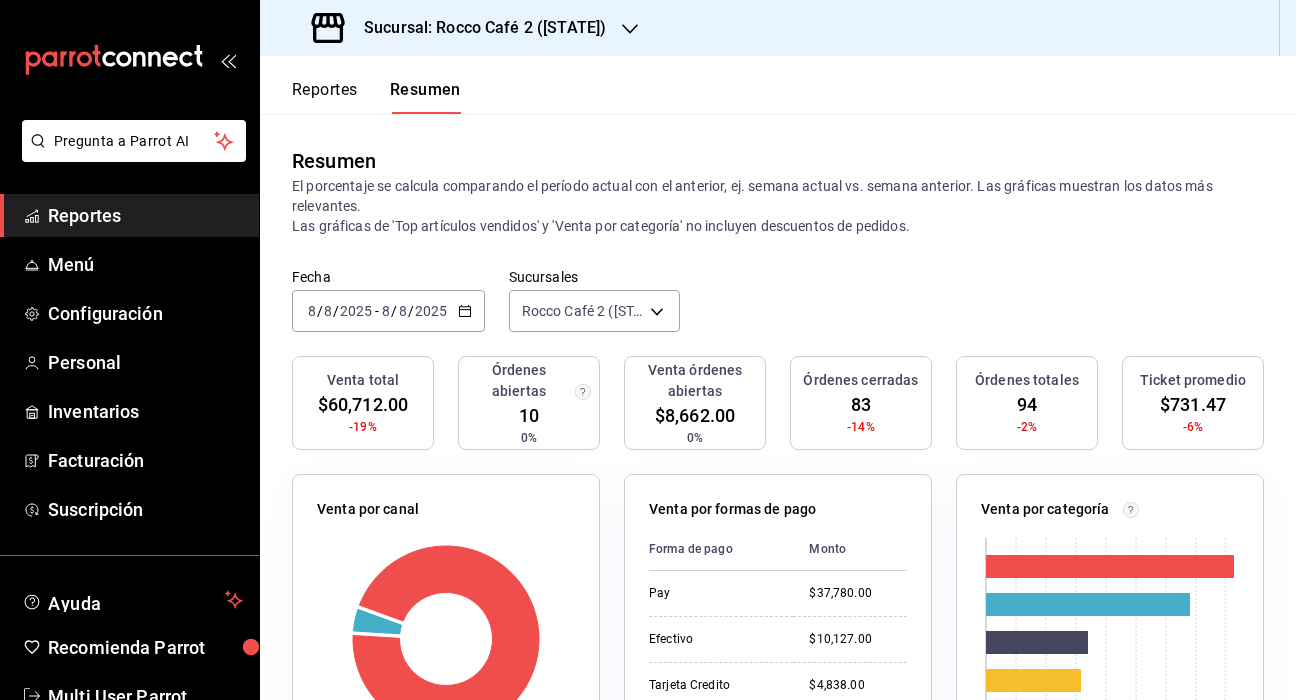 click on "Sucursal: Rocco Café 2 ([STATE])" at bounding box center (477, 28) 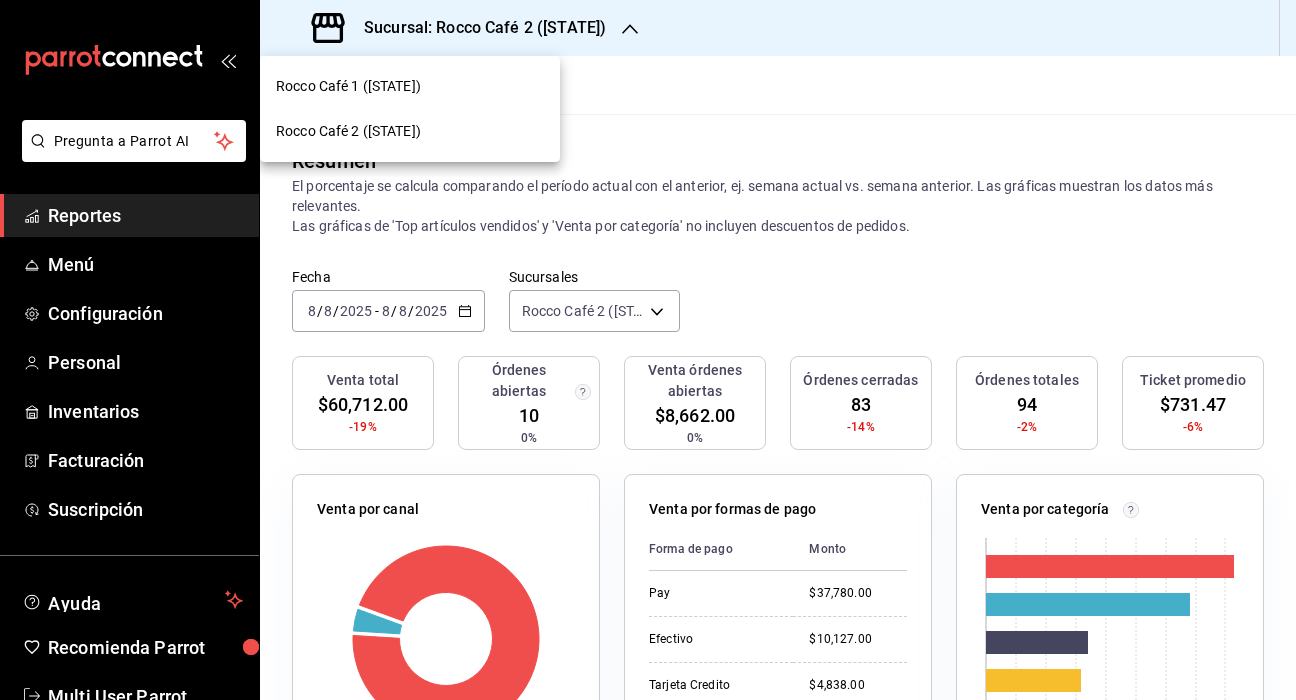 click on "Rocco Café 1 ([STATE])" at bounding box center [410, 86] 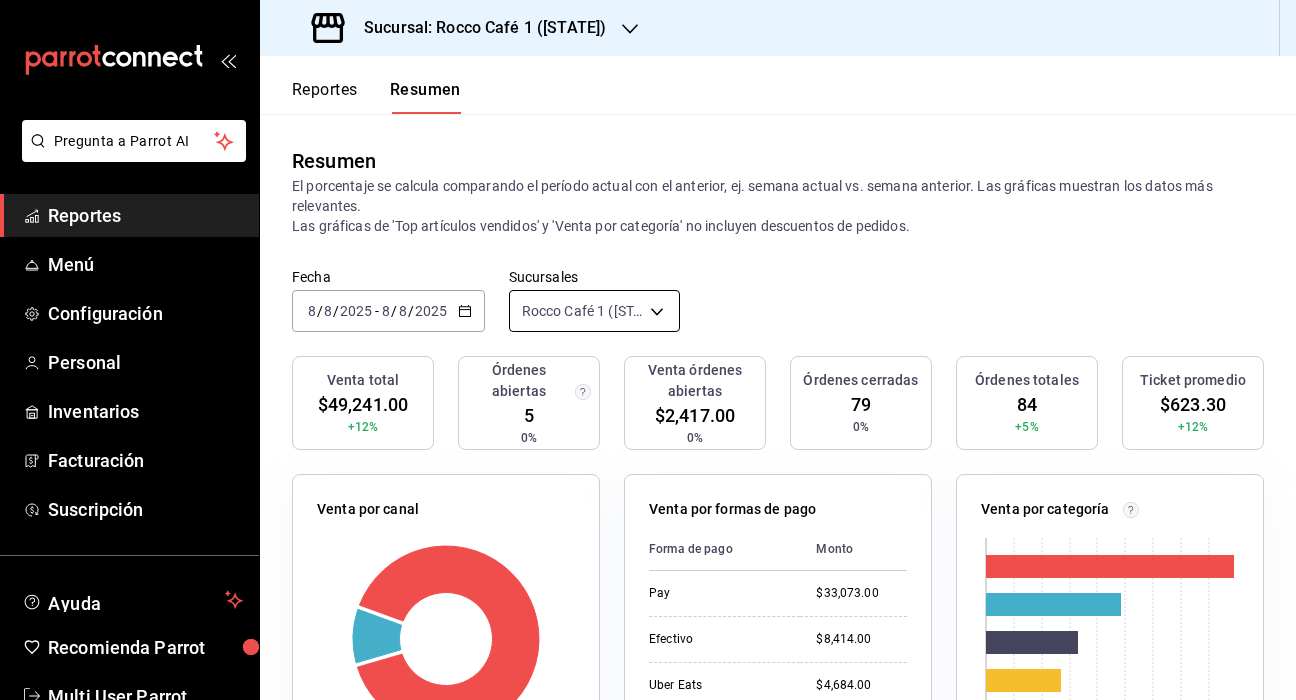 click on "Pregunta a Parrot AI Reportes   Menú   Configuración   Personal   Inventarios   Facturación   Suscripción   Ayuda Recomienda Parrot   Multi User Parrot   Sugerir nueva función   Sucursal: Rocco Café 1 (CAMPOS) Reportes Resumen Resumen El porcentaje se calcula comparando el período actual con el anterior, ej. semana actual vs. semana anterior. Las gráficas muestran los datos más relevantes.  Las gráficas de 'Top artículos vendidos' y 'Venta por categoría' no incluyen descuentos de pedidos. Fecha 2025-08-08 8 / 8 / 2025 - 2025-08-08 8 / 8 / 2025 Sucursales Rocco Café 1 (CAMPOS) [object Object] Venta total $49,241.00 +12% Órdenes abiertas 5 0% Venta órdenes abiertas $2,417.00 0% Órdenes cerradas 79 0% Órdenes totales 84 +5% Ticket promedio $623.30 +12% Venta por canal Canal Porcentaje Monto Sucursal 90.49% $44,557.00 Uber Eats 9.51% $4,684.00 Venta por formas de pago Forma de pago Monto Pay $33,073.00 Efectivo $8,414.00 Uber Eats $4,684.00 USD $2,129.00 Tarjeta de crédito $633.00 $308.00   0 5K" at bounding box center (648, 350) 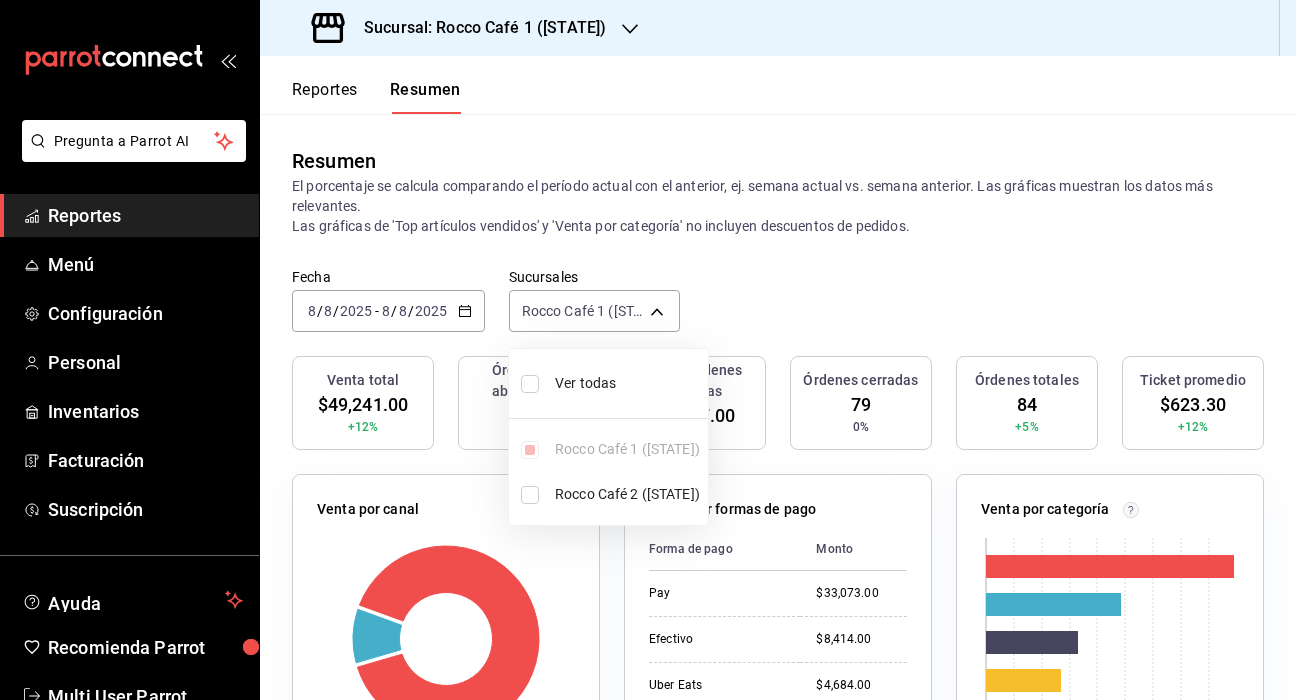 click at bounding box center [648, 350] 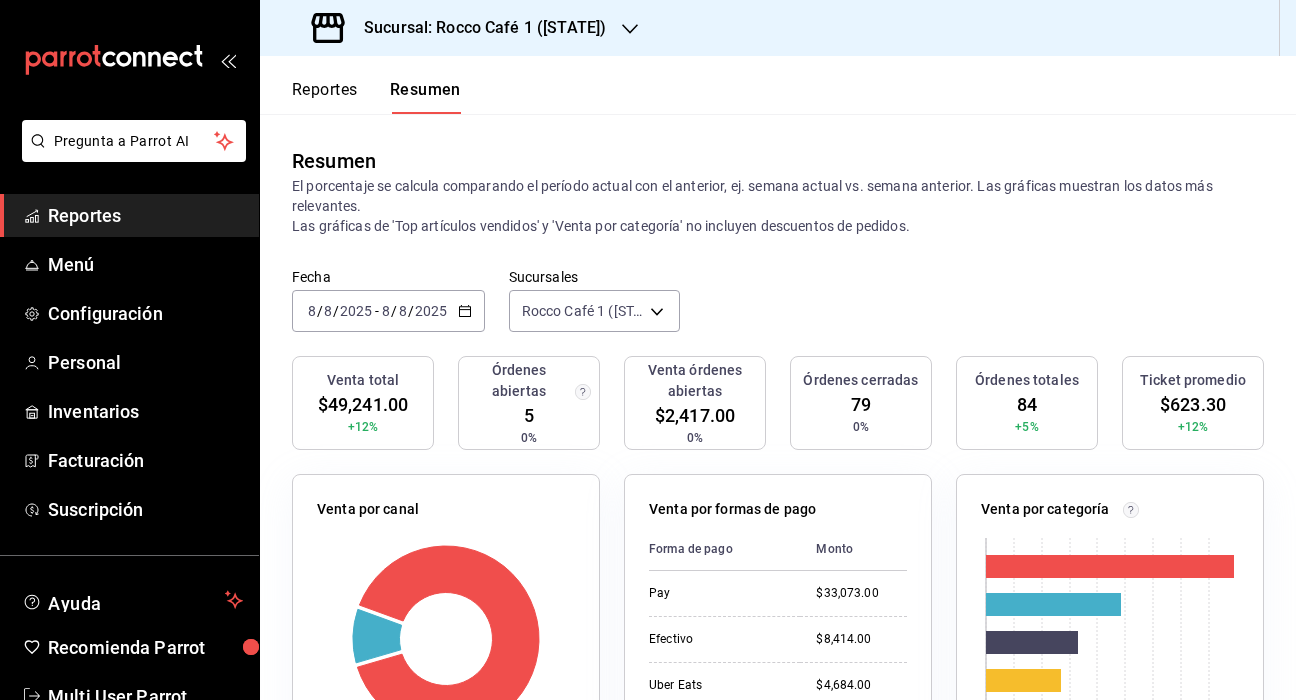 click on "2025-08-08 8 / 8 / 2025 - 2025-08-08 8 / 8 / 2025" at bounding box center (388, 311) 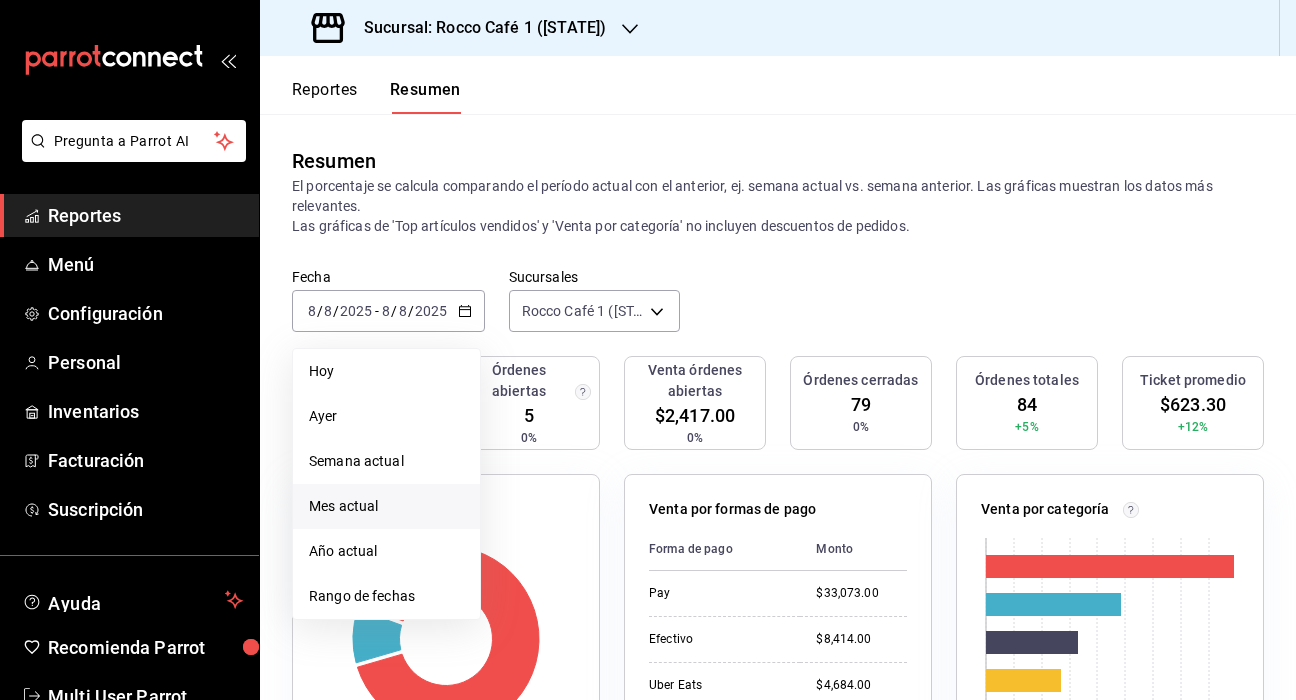 click on "Mes actual" at bounding box center [386, 506] 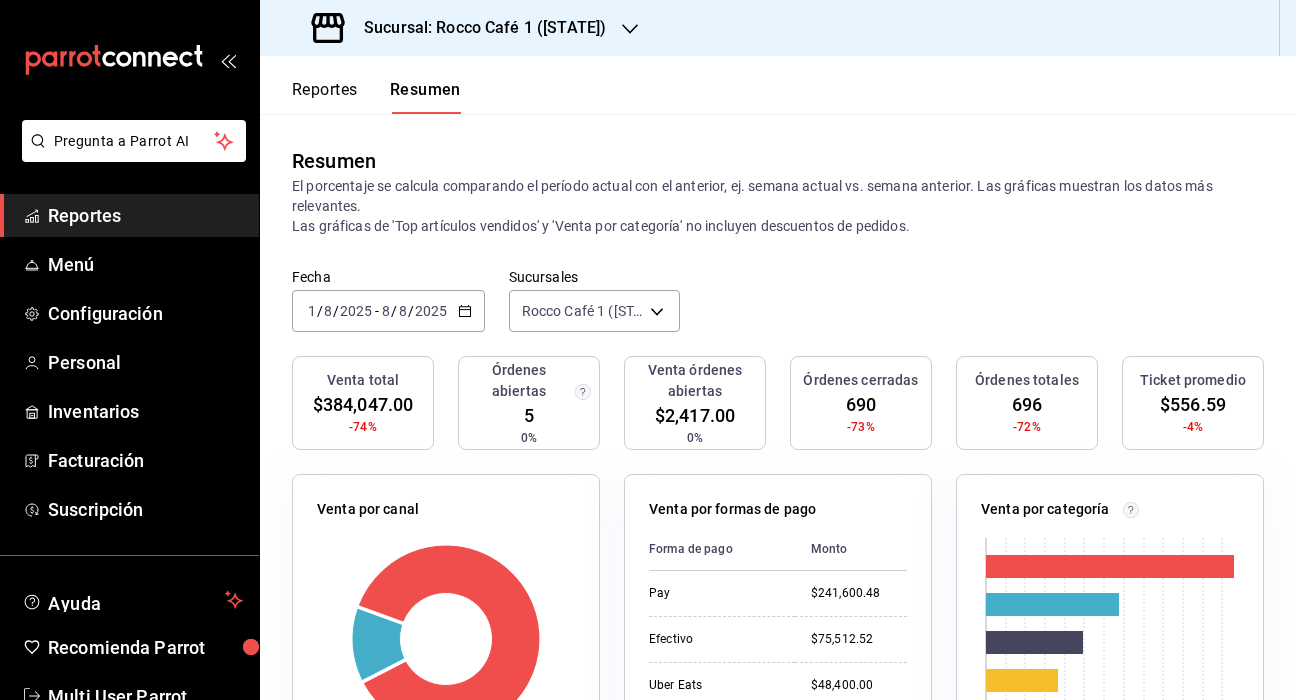 click on "Sucursal: Rocco Café 1 ([STATE])" at bounding box center [477, 28] 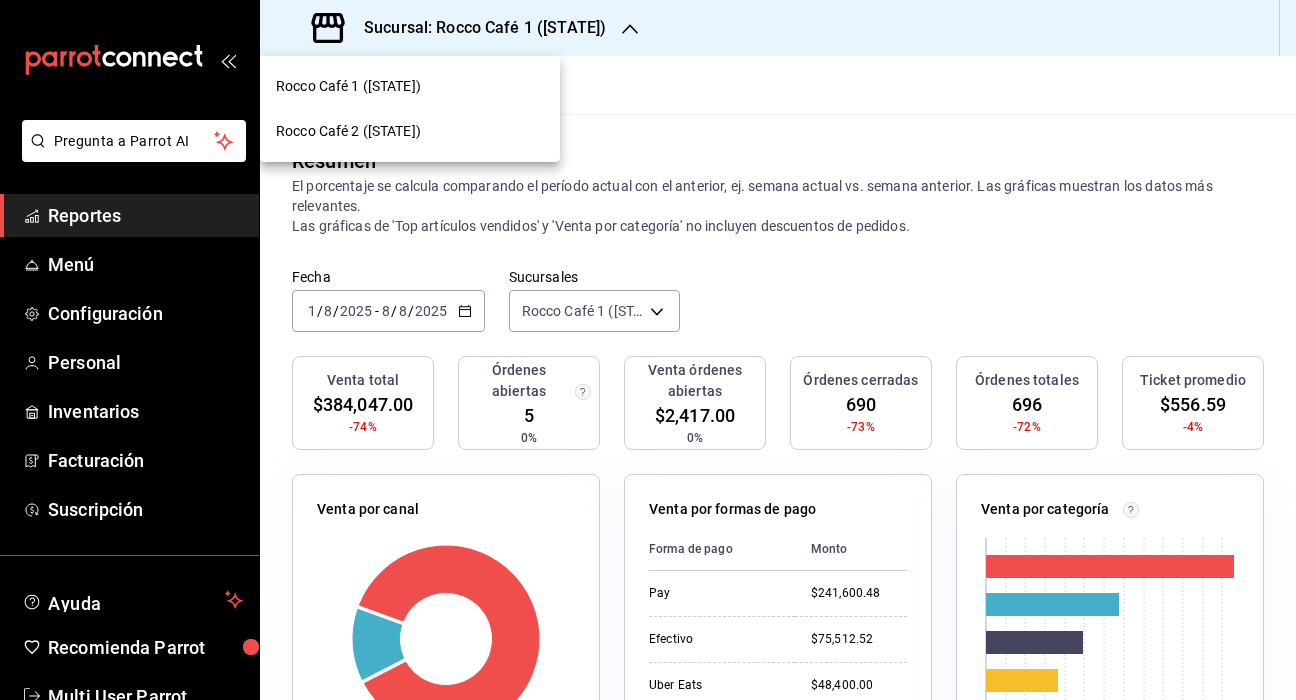 click on "Sucursal: Rocco Café 2 (CANTABRIA)" at bounding box center (410, 131) 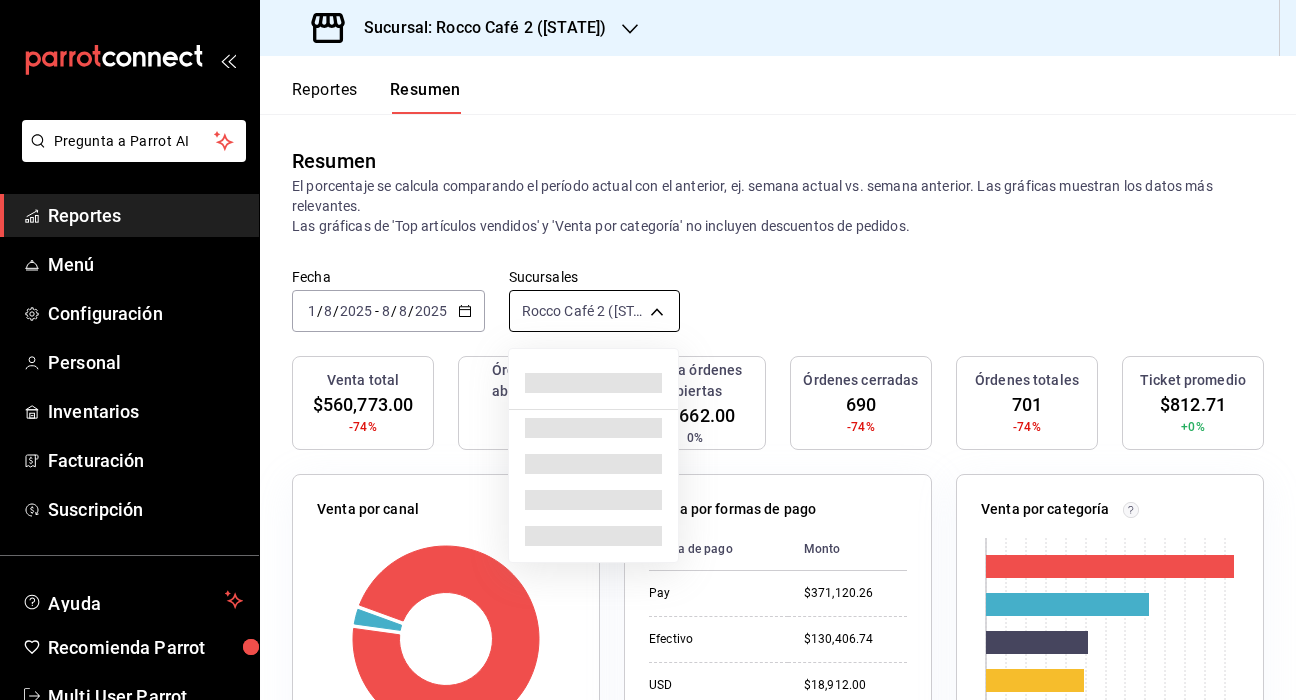 click on "Pregunta a Parrot AI Reportes   Menú   Configuración   Personal   Inventarios   Facturación   Suscripción   Ayuda Recomienda Parrot   Multi User Parrot   Sugerir nueva función   Sucursal: Rocco Café 2 (CANTABRIA) Reportes Resumen Resumen El porcentaje se calcula comparando el período actual con el anterior, ej. semana actual vs. semana anterior. Las gráficas muestran los datos más relevantes.  Las gráficas de 'Top artículos vendidos' y 'Venta por categoría' no incluyen descuentos de pedidos. Fecha 2025-08-01 1 / 8 / 2025 - 2025-08-08 8 / 8 / 2025 Sucursales Rocco Café 2 (CANTABRIA) [object Object] Venta total $560,773.00 -74% Órdenes abiertas 10 0% Venta órdenes abiertas $8,662.00 0% Órdenes cerradas 690 -74% Órdenes totales 701 -74% Ticket promedio $812.71 +0% Venta por canal Canal Porcentaje Monto Sucursal 97.3% $545,649.00 Uber Eats 2.7% $15,124.00 Venta por formas de pago Forma de pago Monto Pay $371,120.26 Efectivo $130,406.74 USD $18,912.00 Tarjeta Credito $17,081.00 Uber Eats $8,129.00" at bounding box center (648, 350) 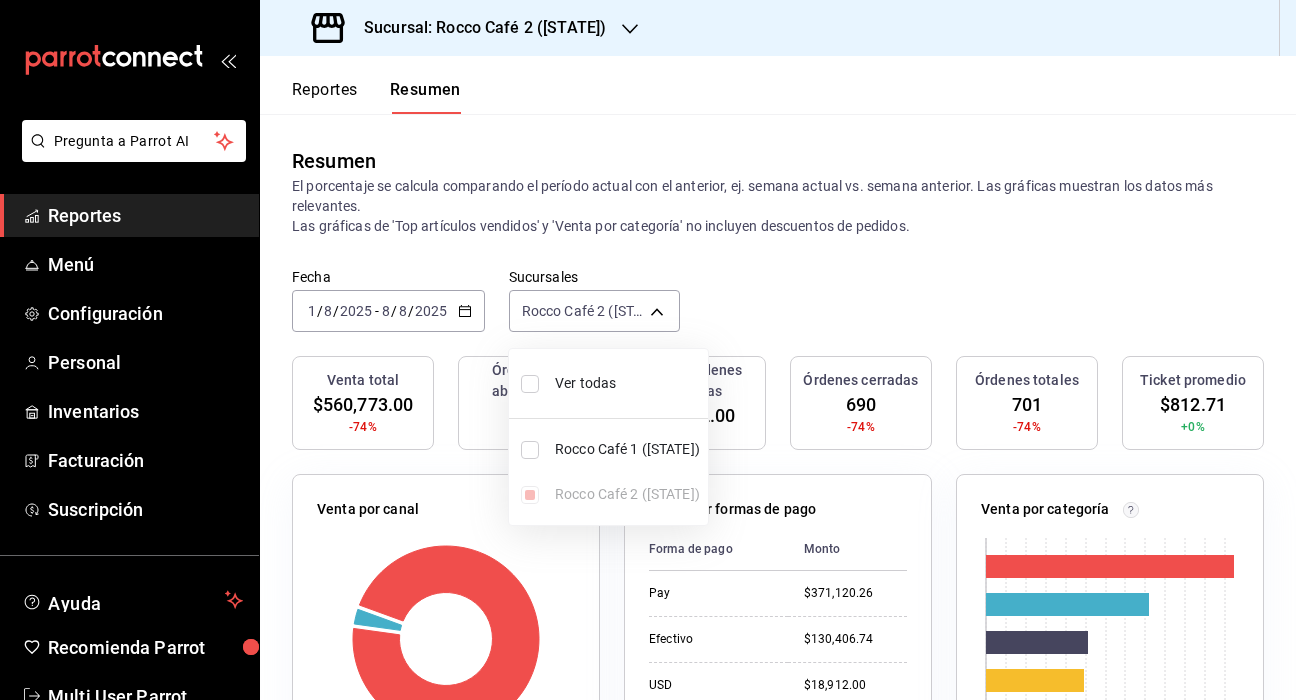 click at bounding box center [530, 384] 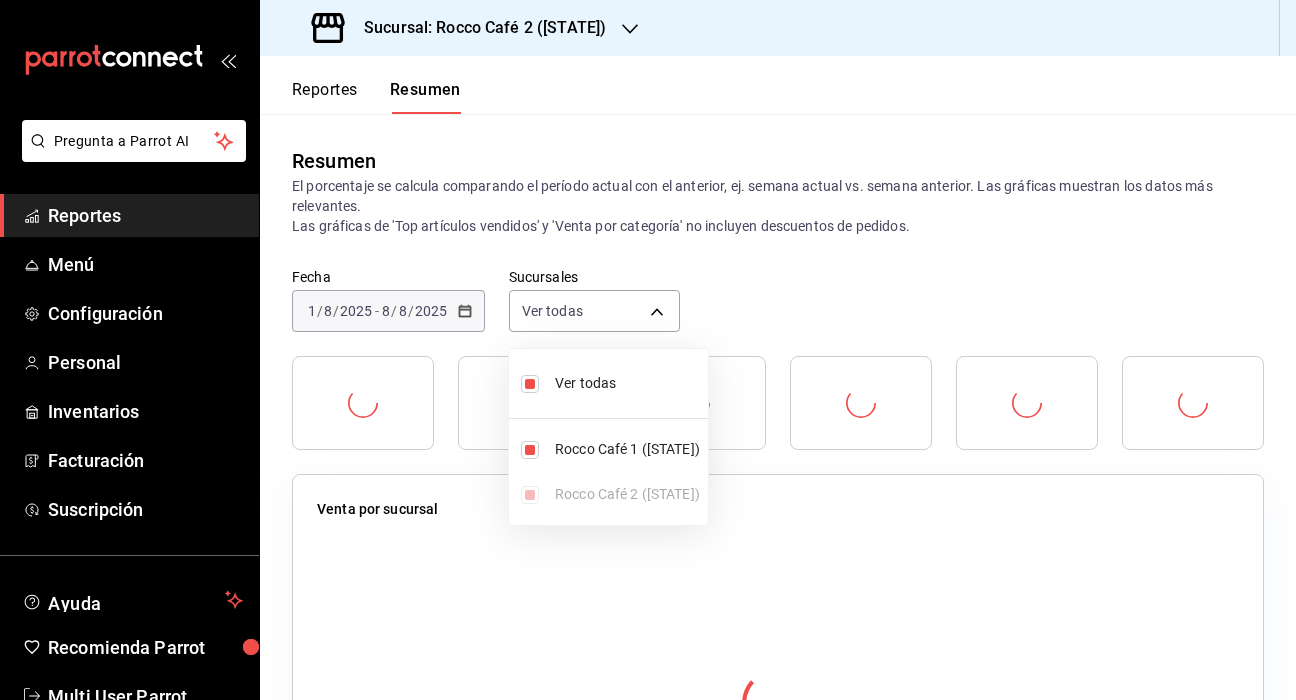 type on "[object Object],[object Object]" 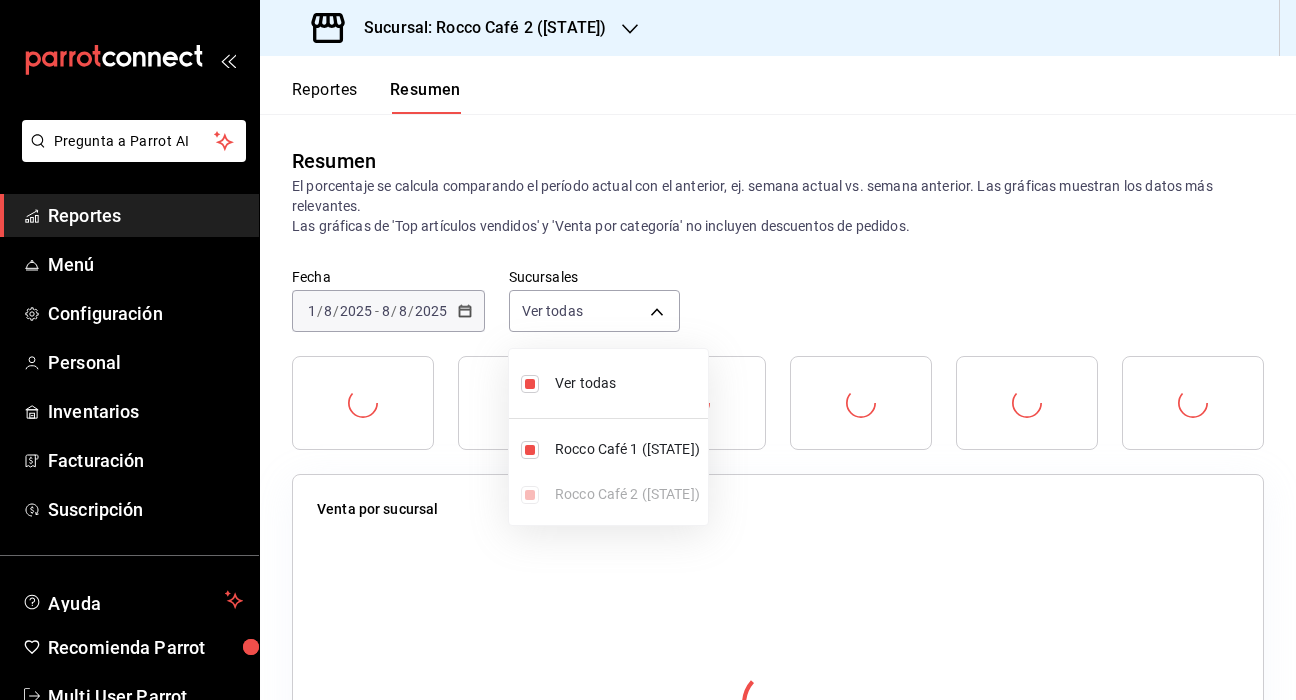 checkbox on "true" 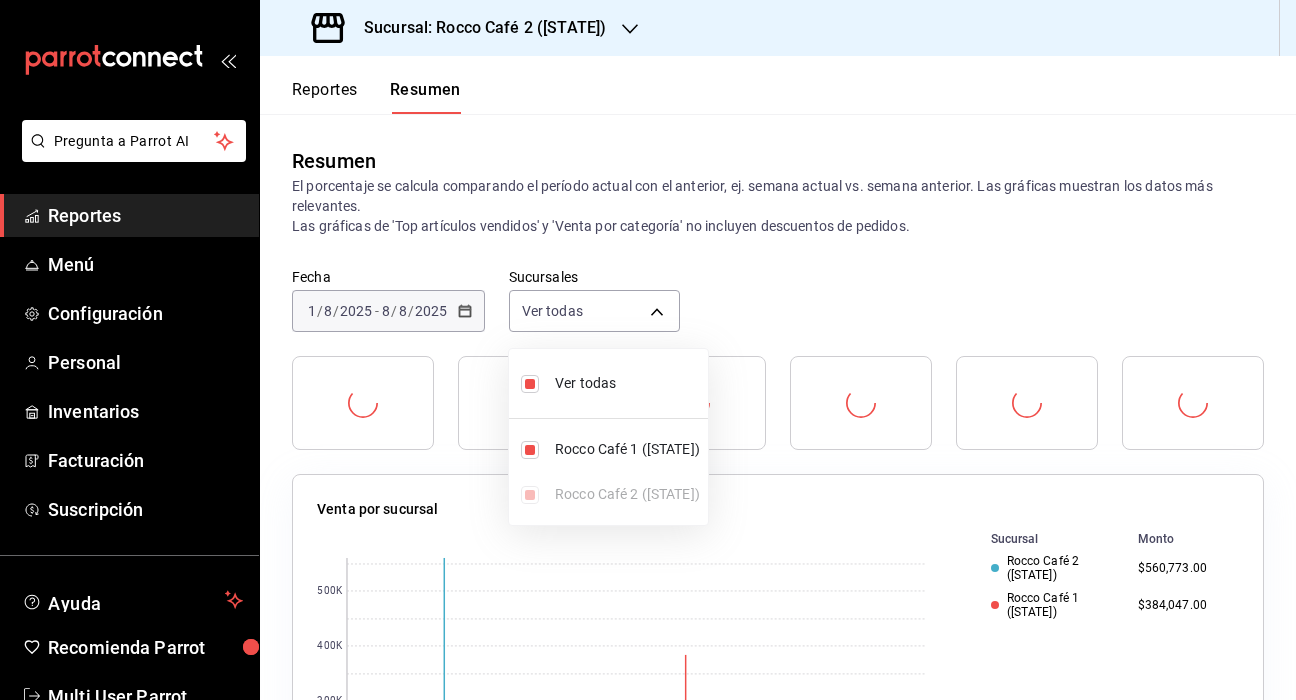 click at bounding box center [648, 350] 